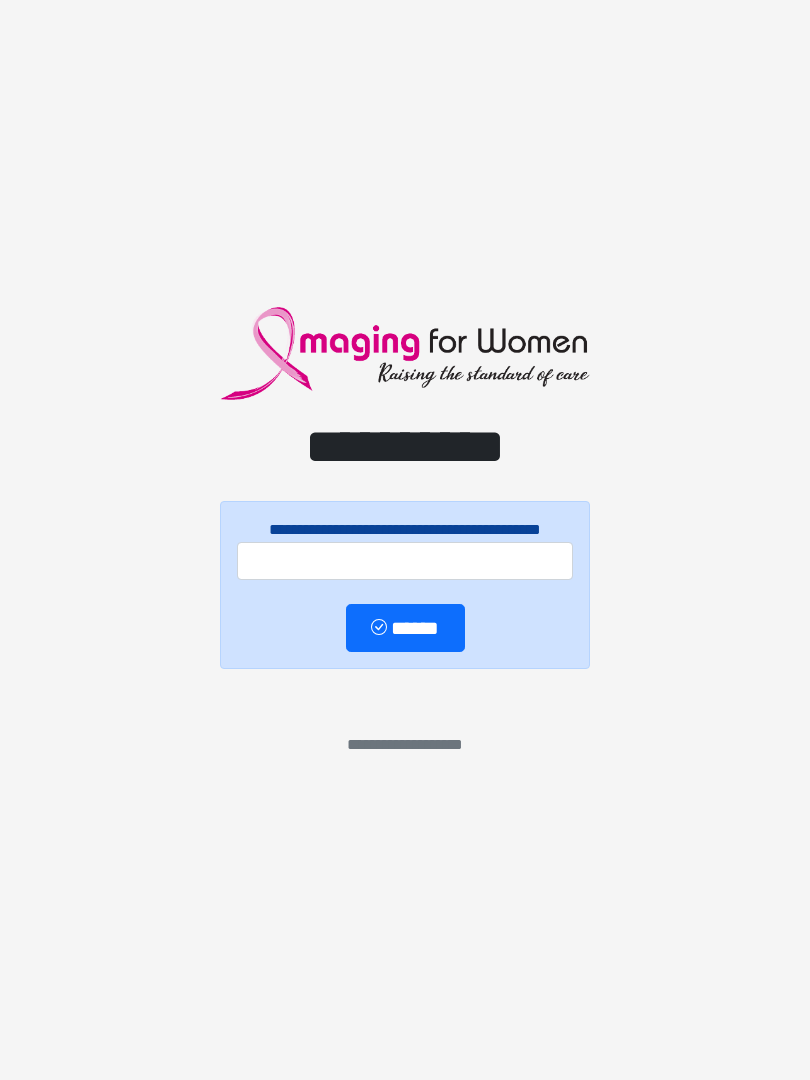 scroll, scrollTop: 0, scrollLeft: 0, axis: both 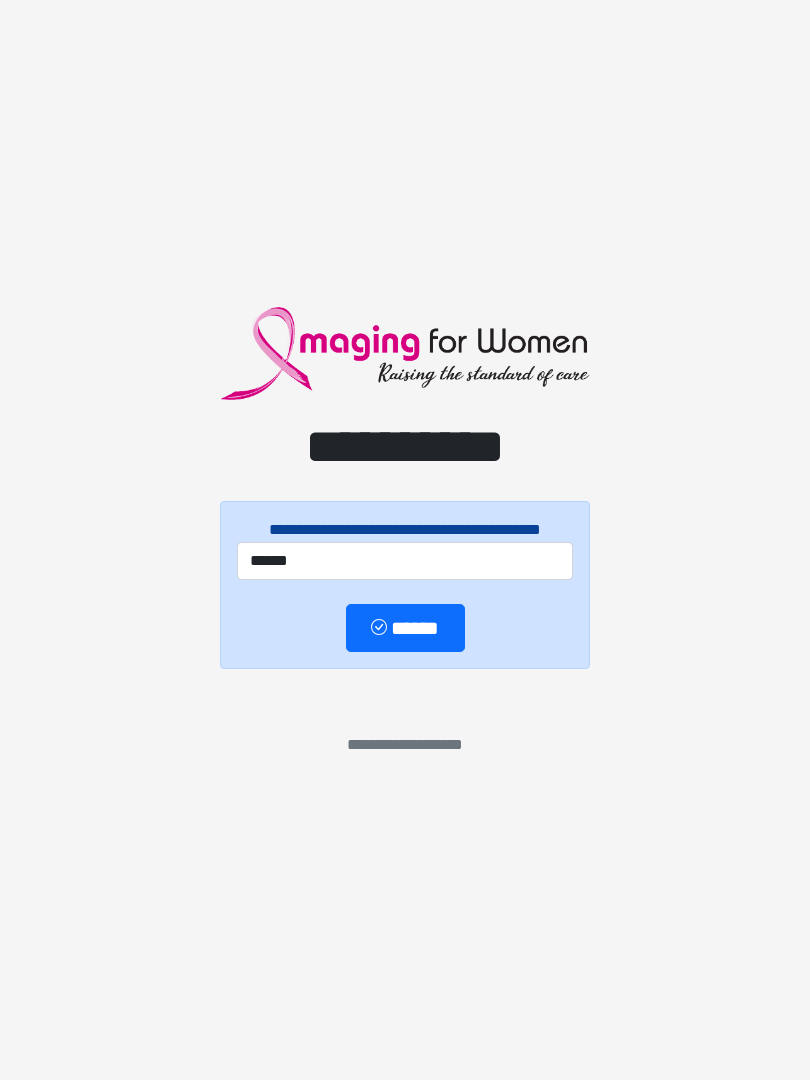 type on "******" 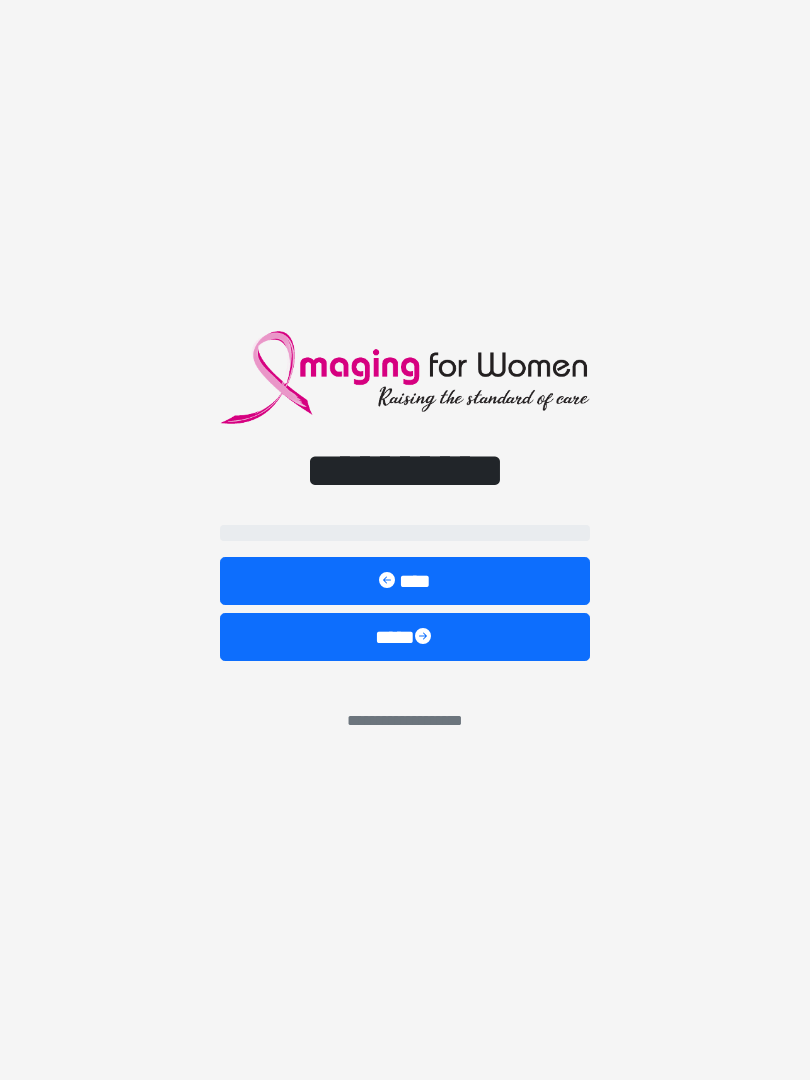 select on "**" 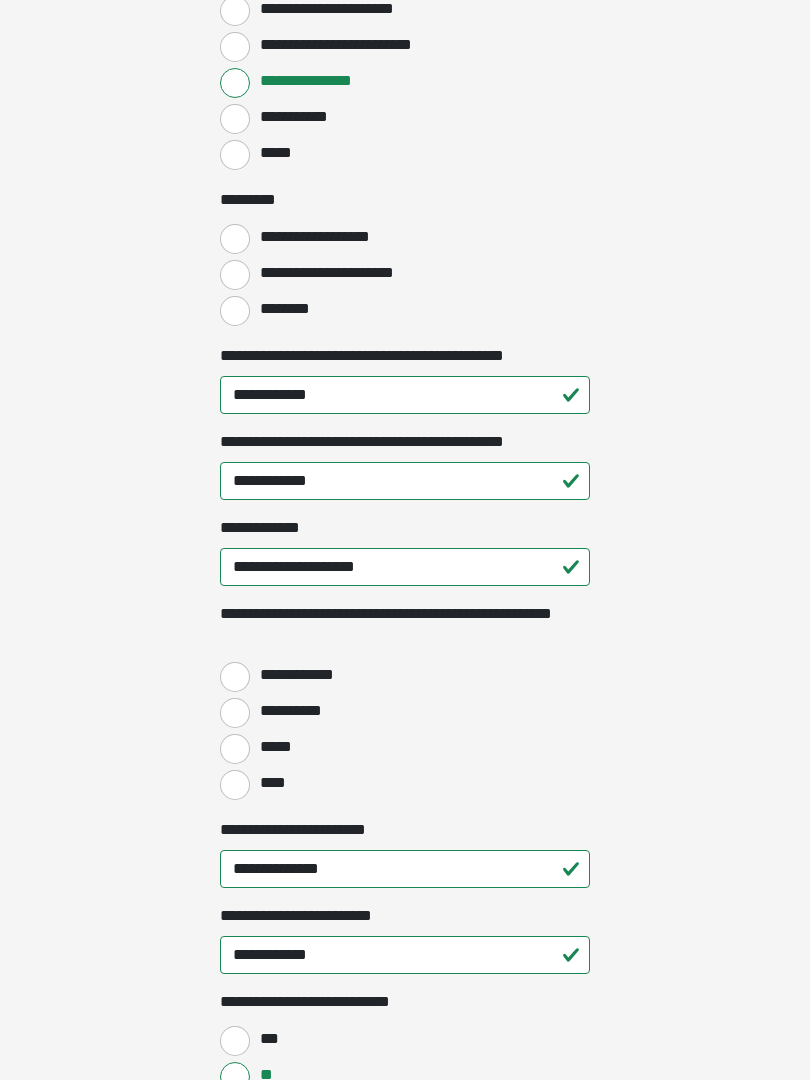 scroll, scrollTop: 2174, scrollLeft: 0, axis: vertical 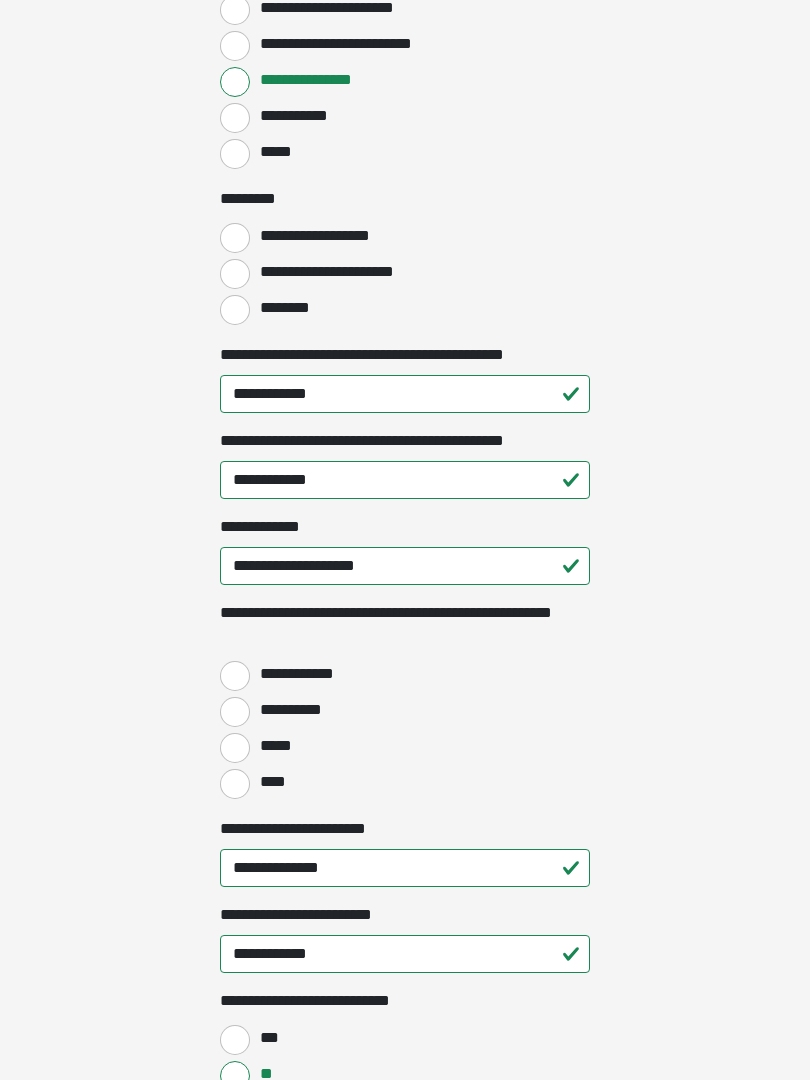 click on "**********" at bounding box center (235, 677) 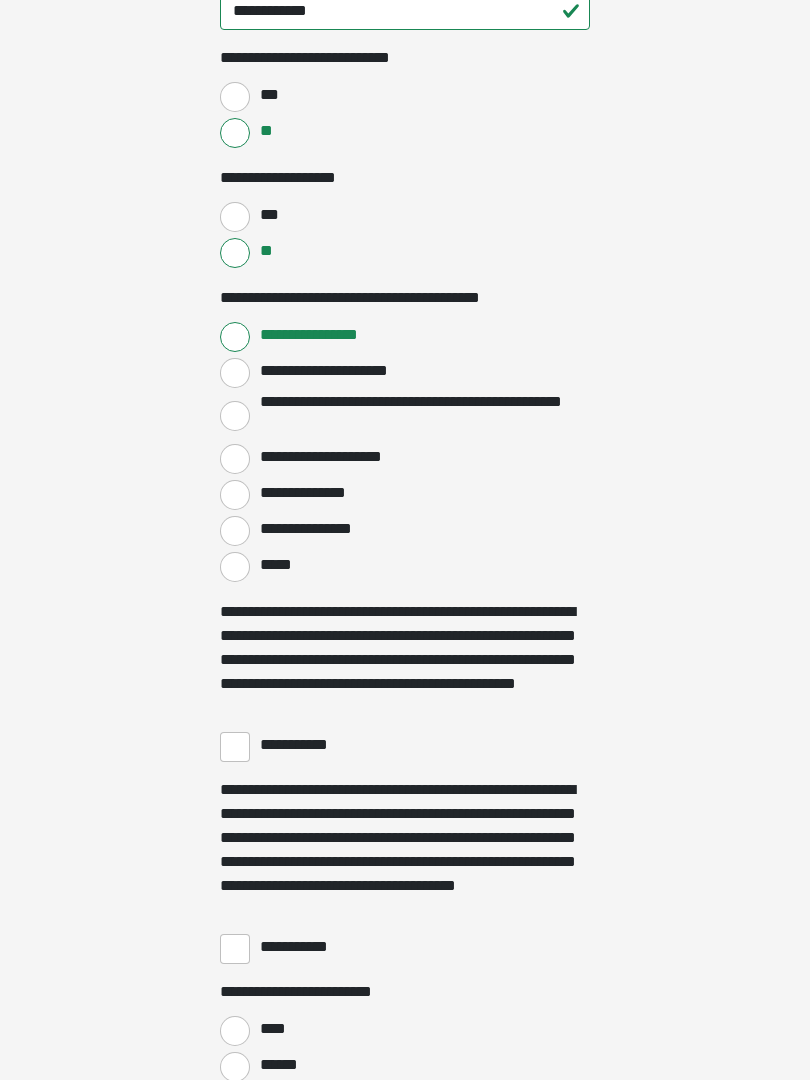 scroll, scrollTop: 3118, scrollLeft: 0, axis: vertical 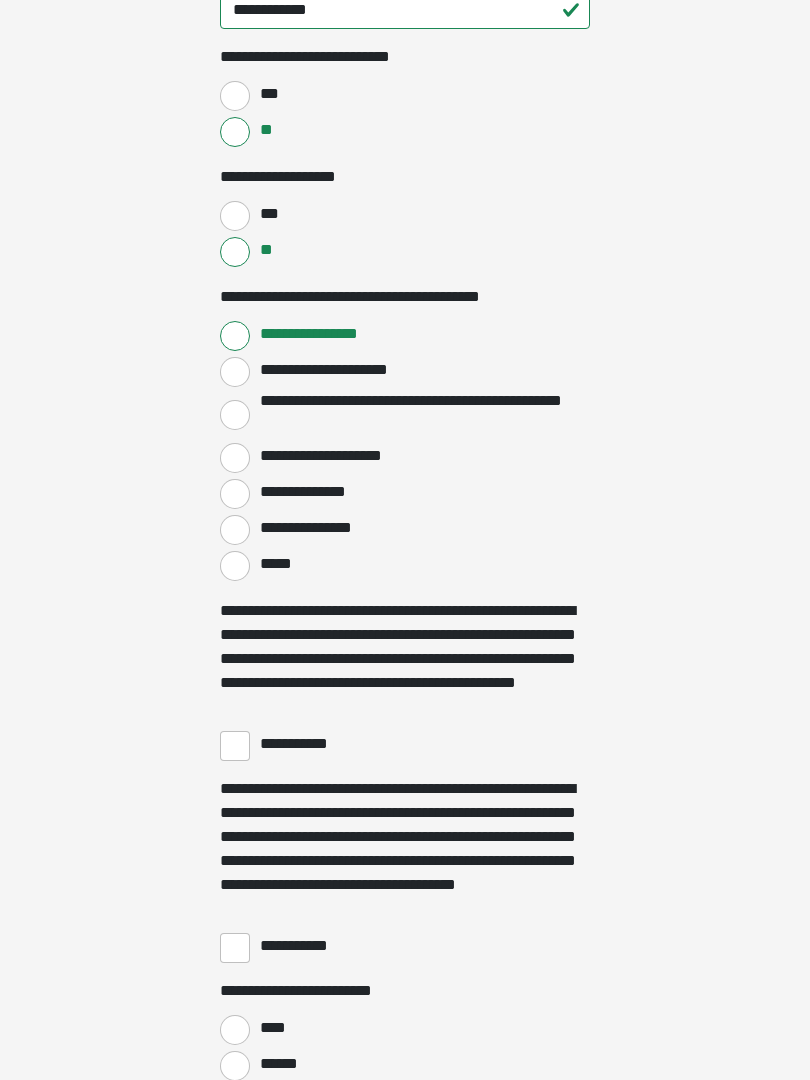 click on "**********" at bounding box center (303, 745) 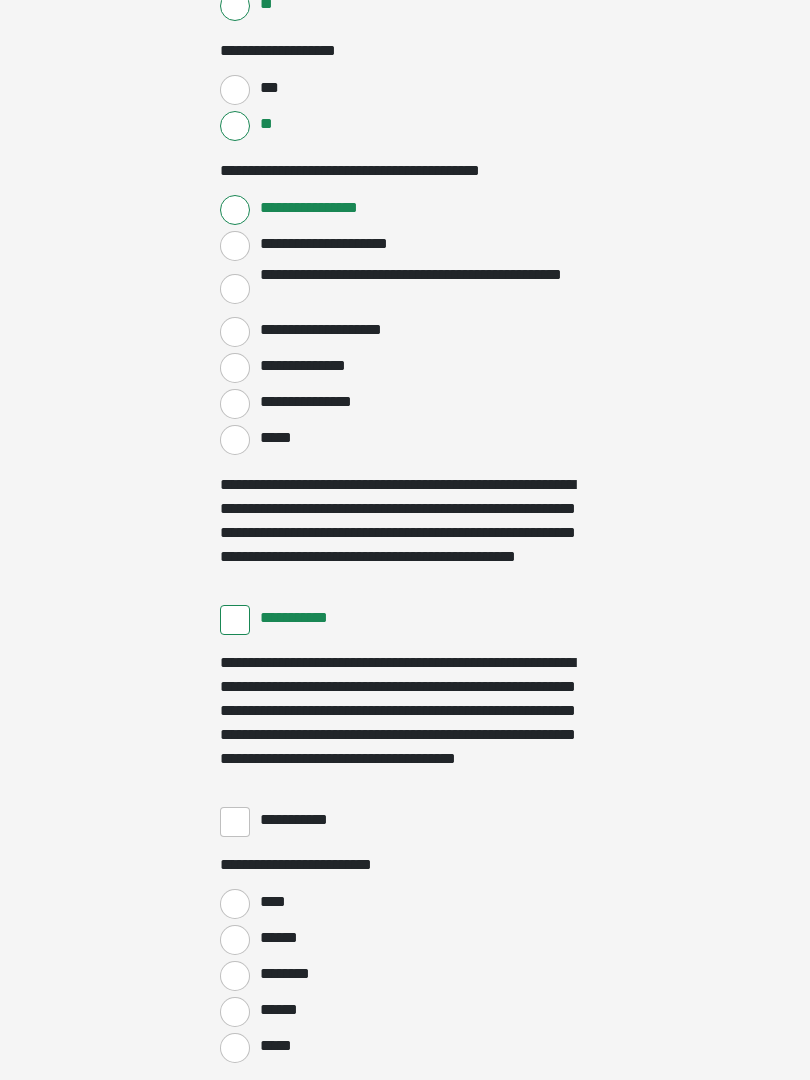 scroll, scrollTop: 3252, scrollLeft: 0, axis: vertical 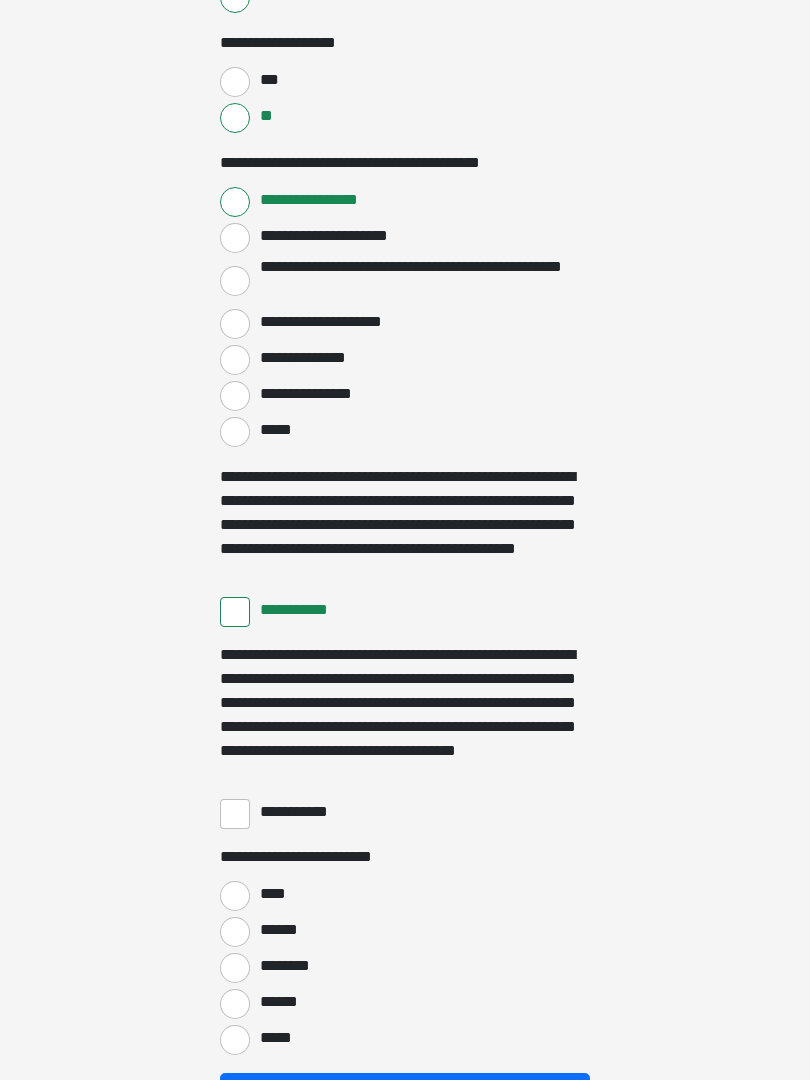 click on "****" at bounding box center (235, 896) 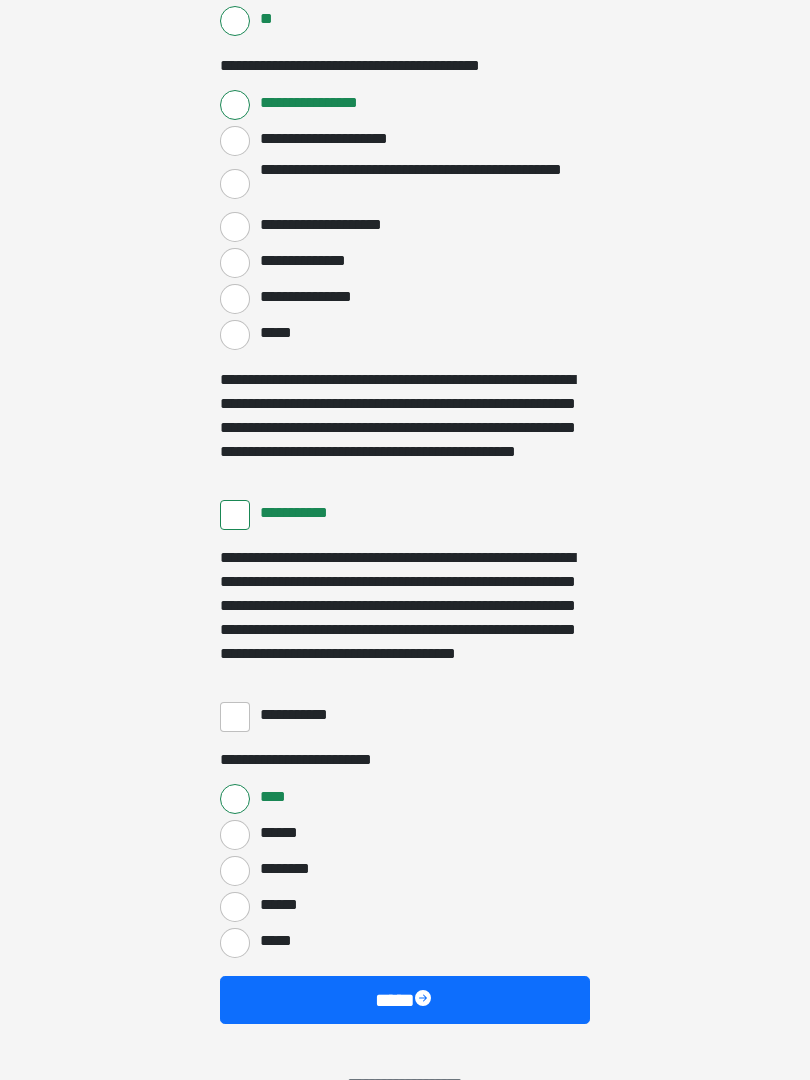 scroll, scrollTop: 3397, scrollLeft: 0, axis: vertical 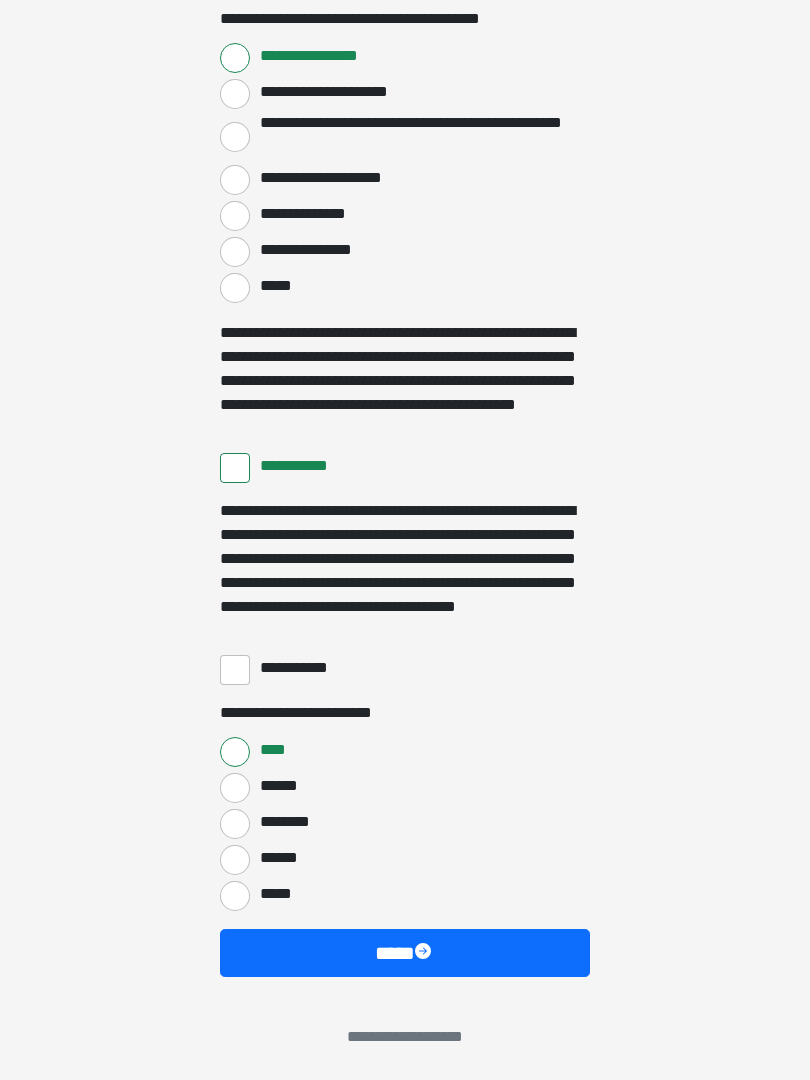 click at bounding box center [425, 953] 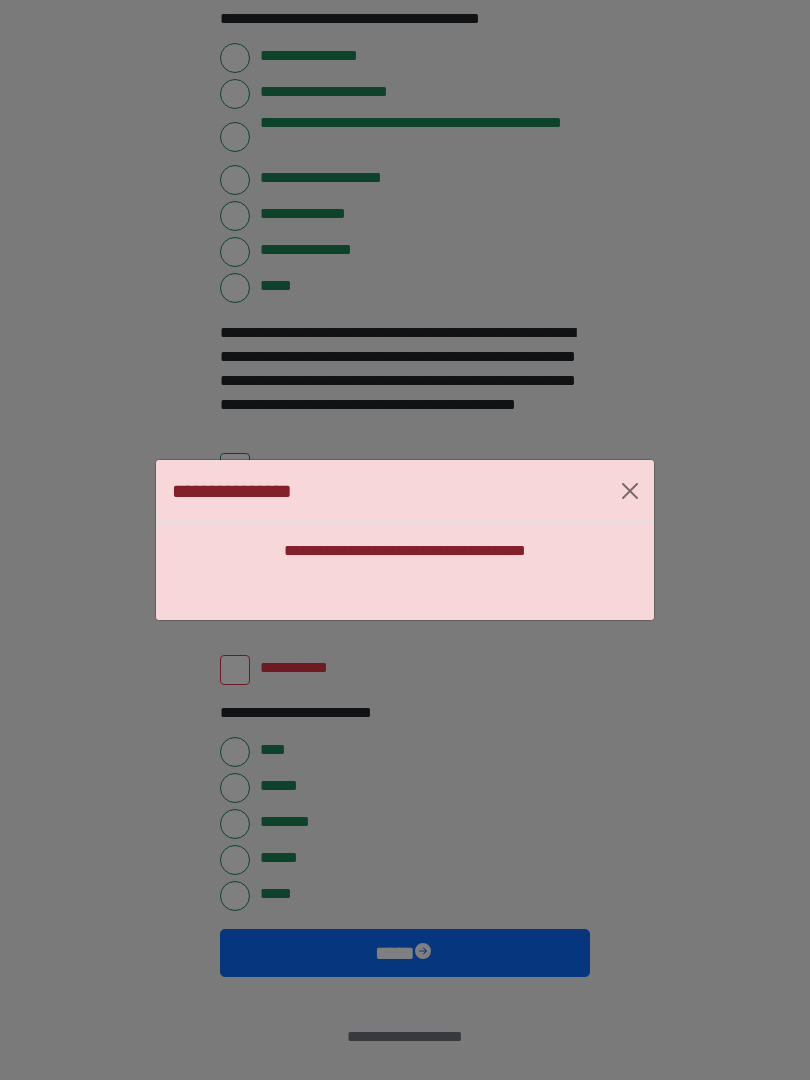 click on "**********" at bounding box center (405, 540) 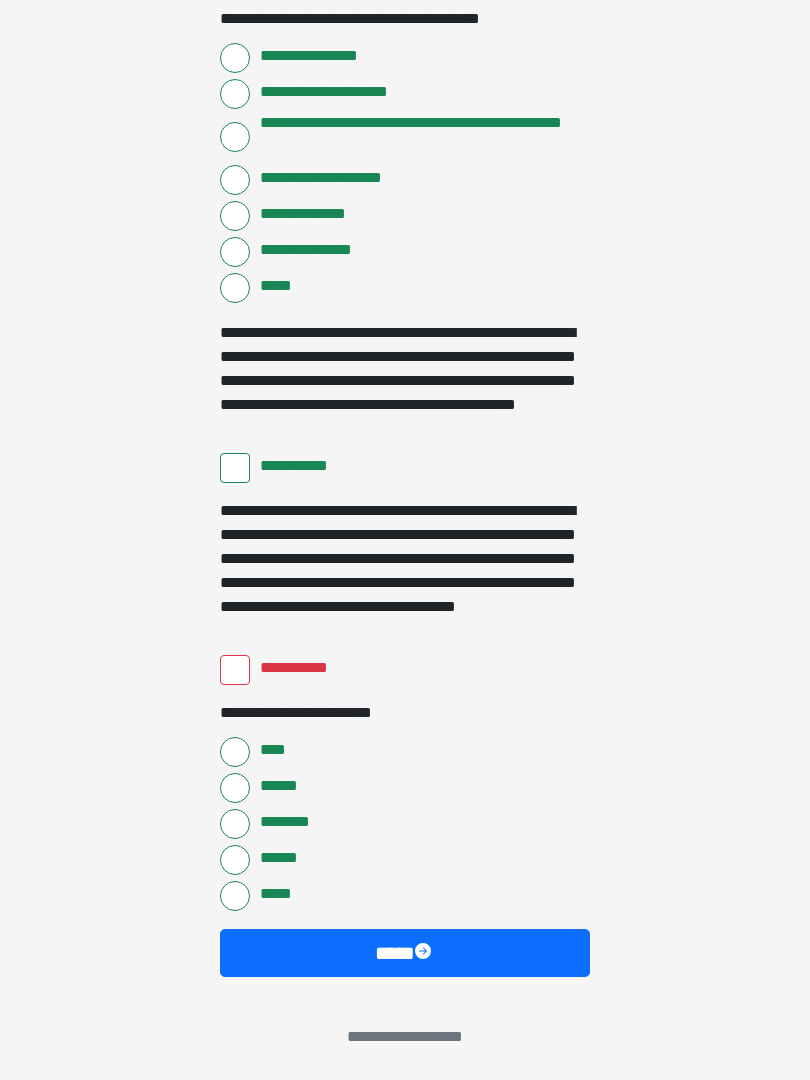 click on "**********" at bounding box center (235, 670) 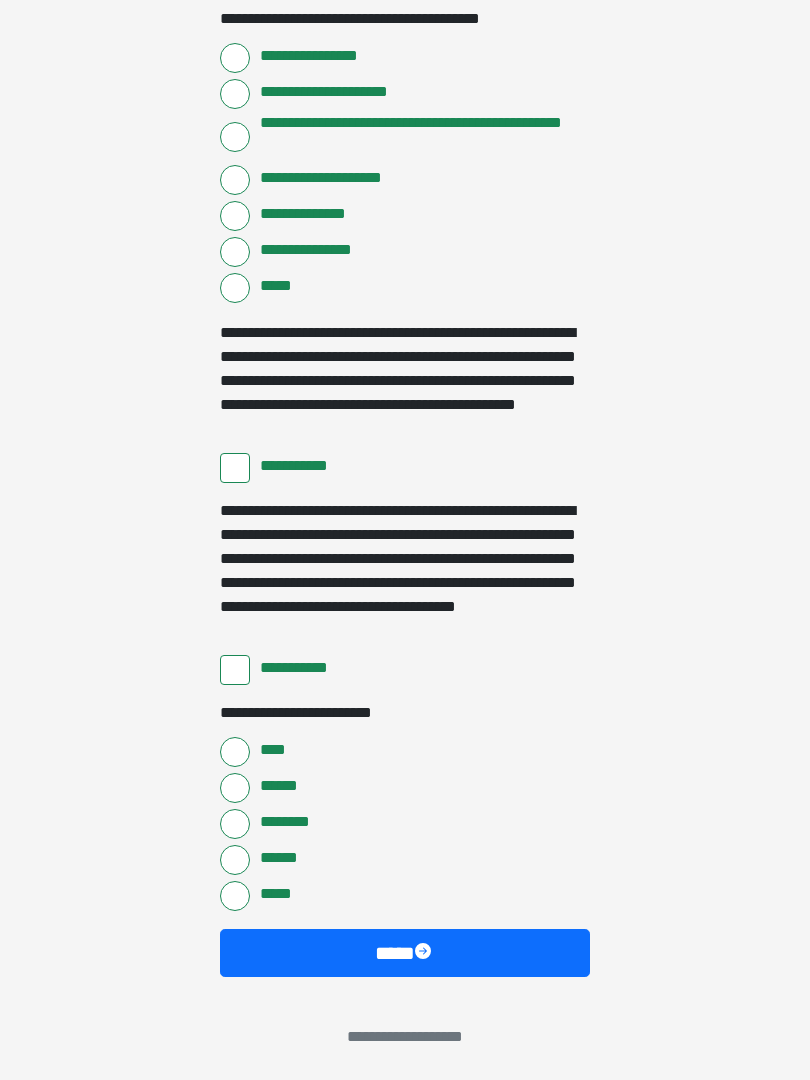 click on "****" at bounding box center (405, 953) 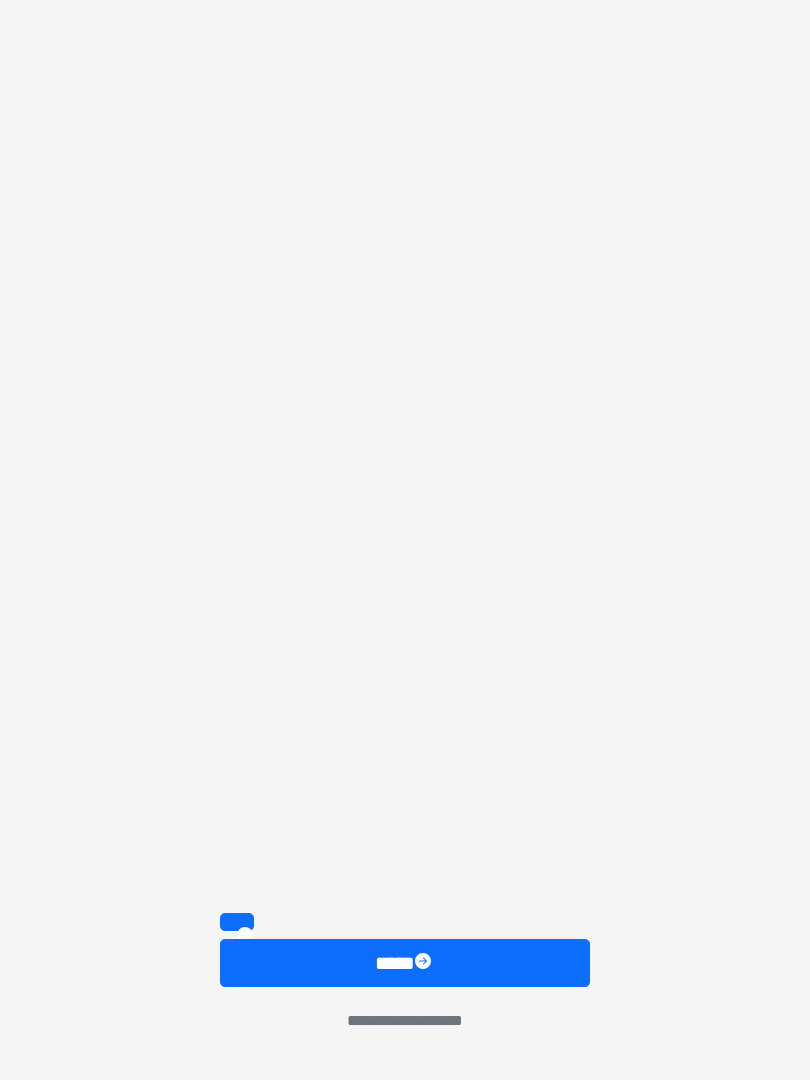 scroll, scrollTop: 2505, scrollLeft: 0, axis: vertical 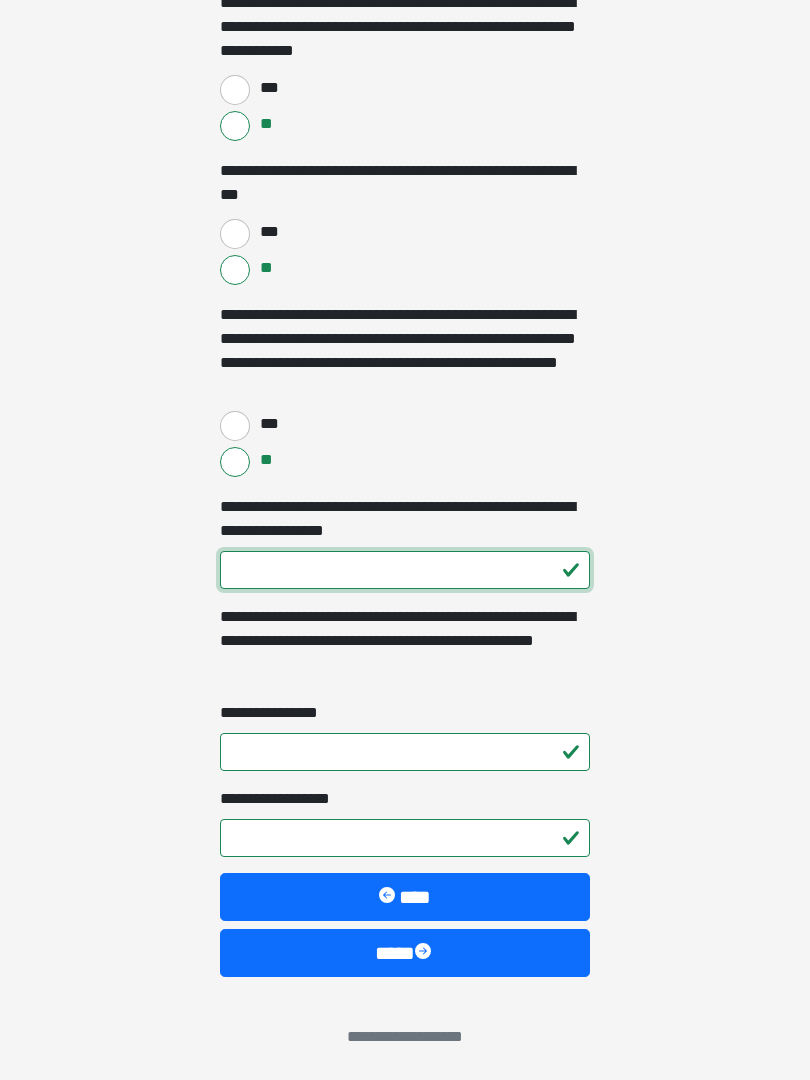 click on "**********" at bounding box center [405, 570] 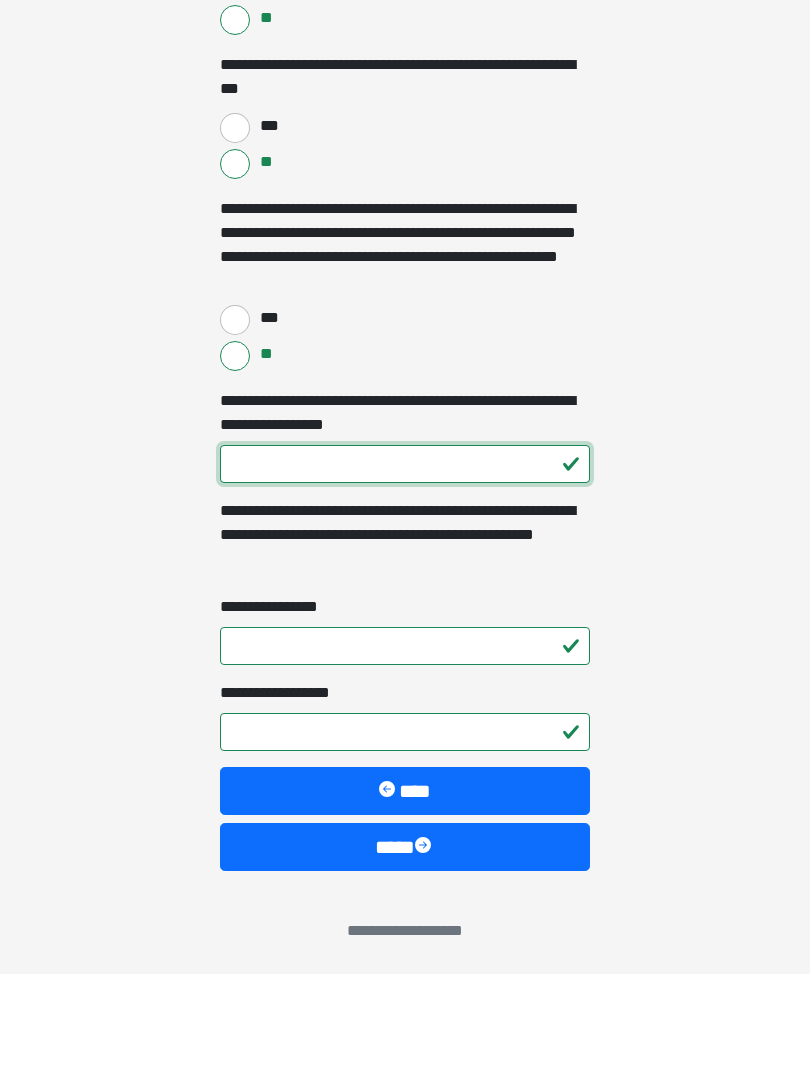 type on "**" 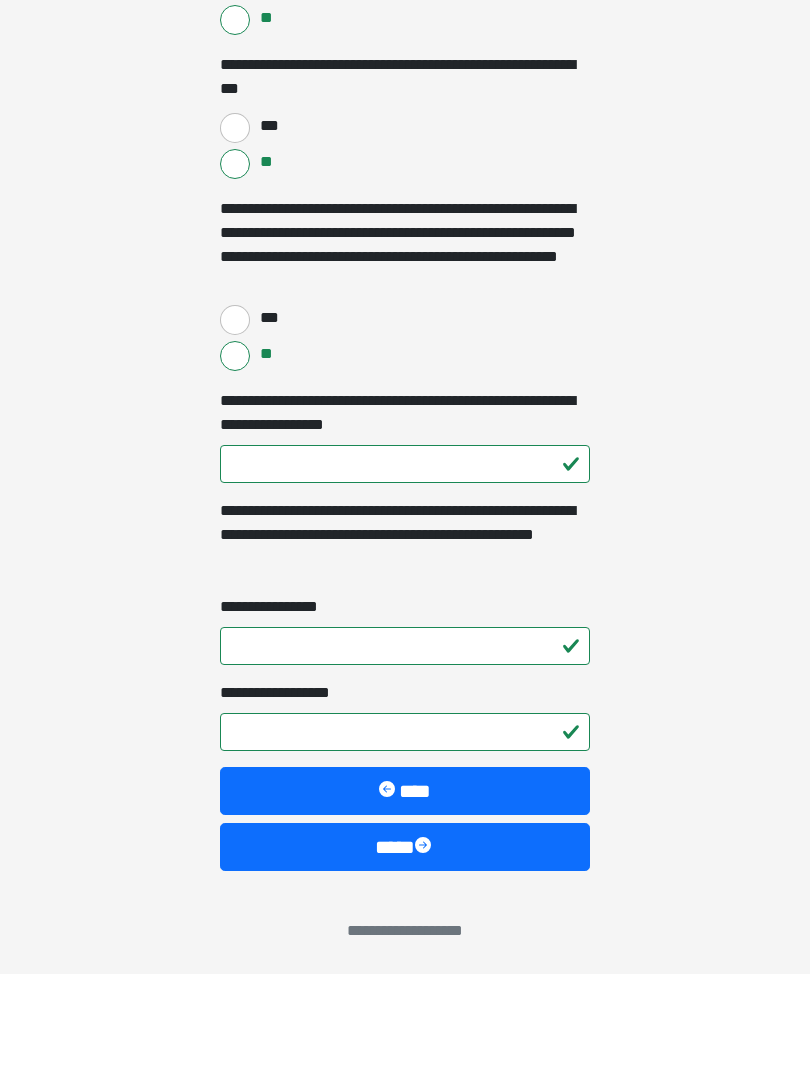 click on "**********" at bounding box center (405, 752) 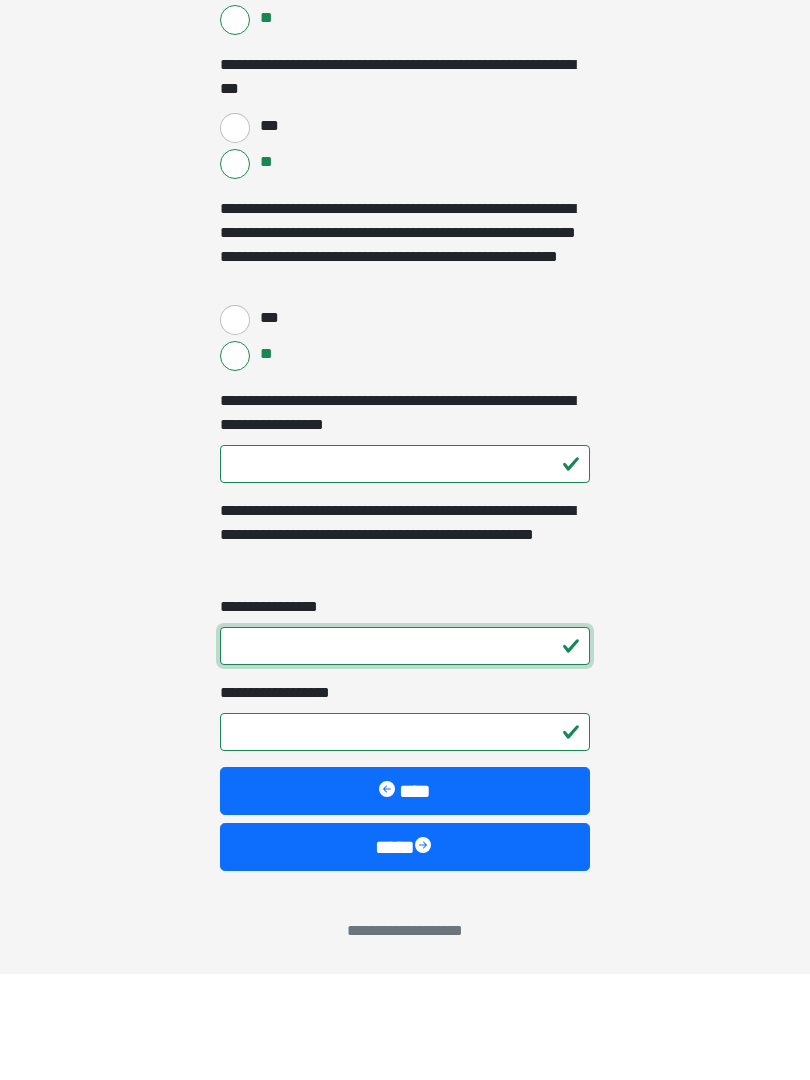 type on "*" 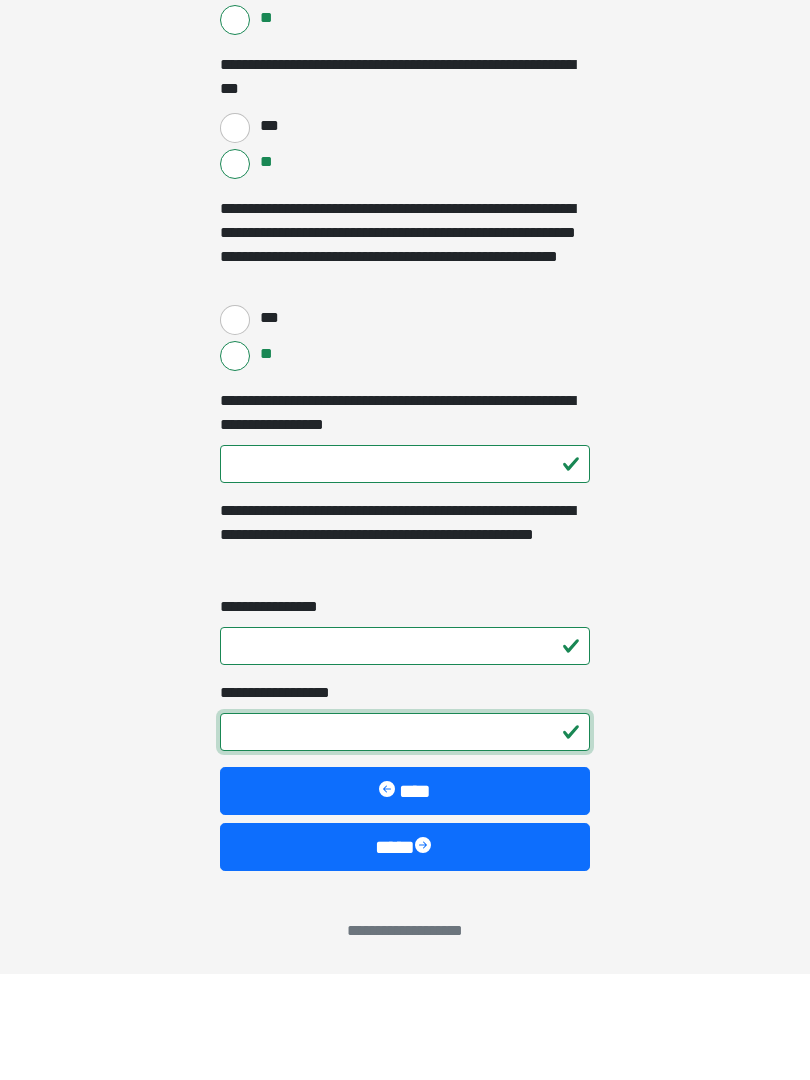 click on "**********" at bounding box center (405, 838) 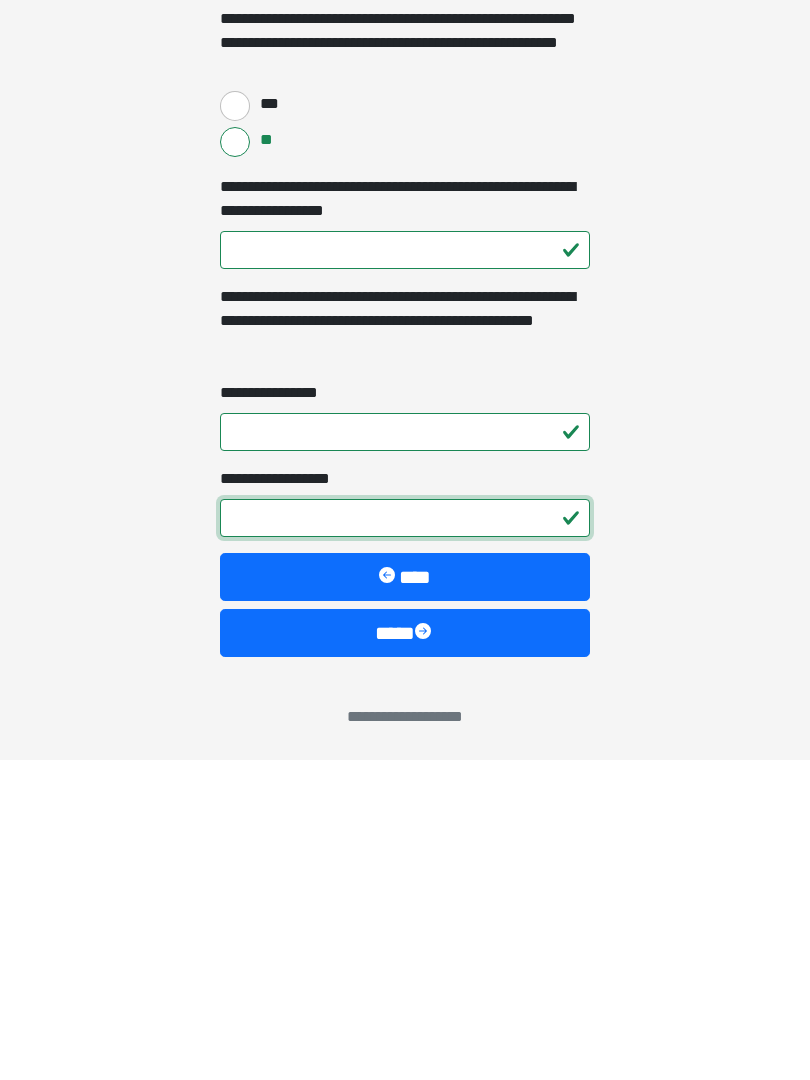 type on "*" 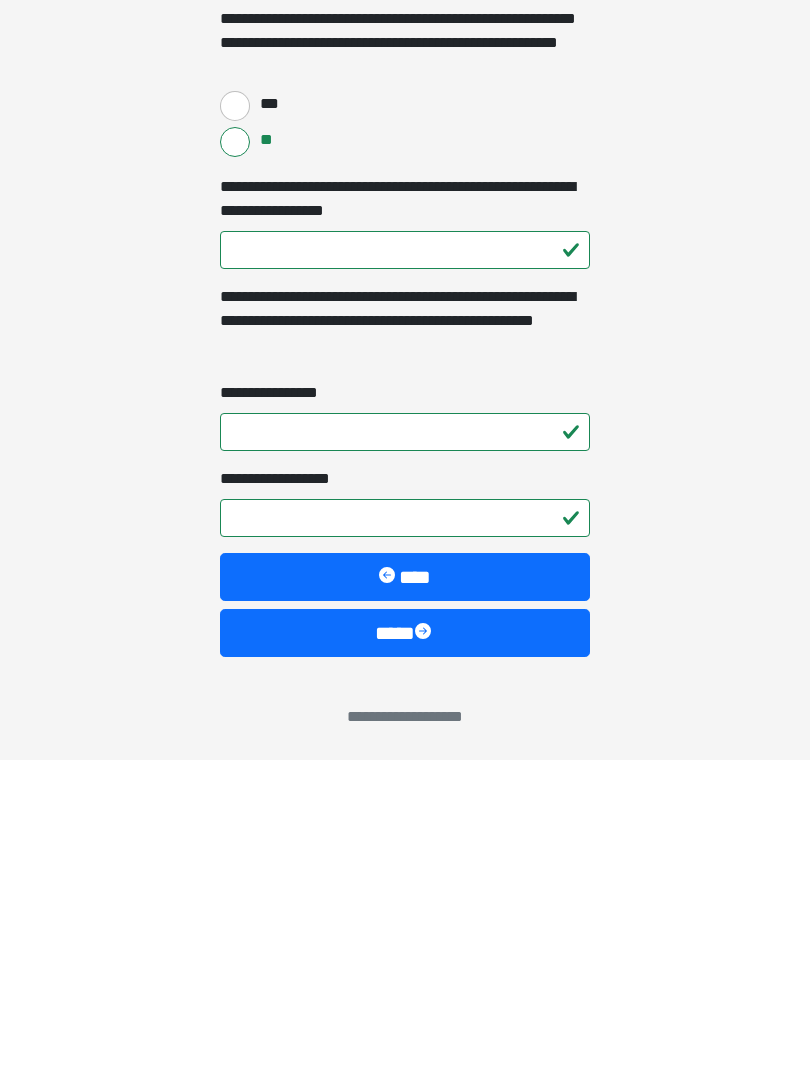 click on "****" at bounding box center [405, 953] 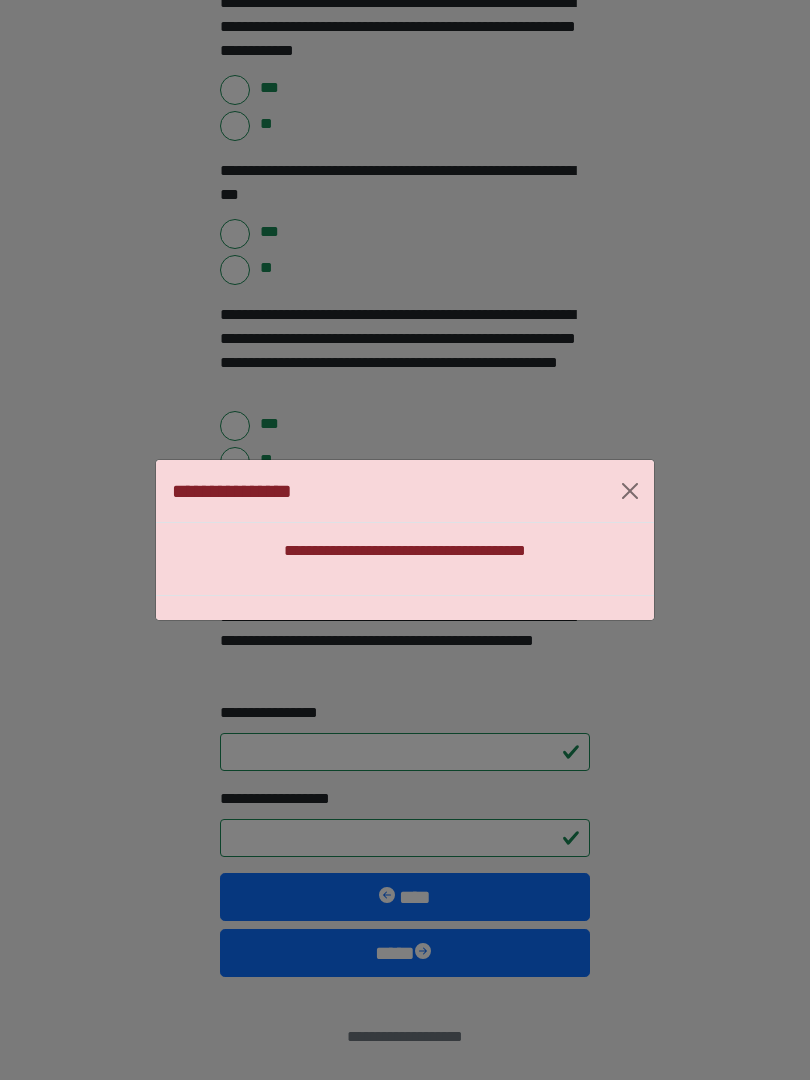 click at bounding box center [630, 491] 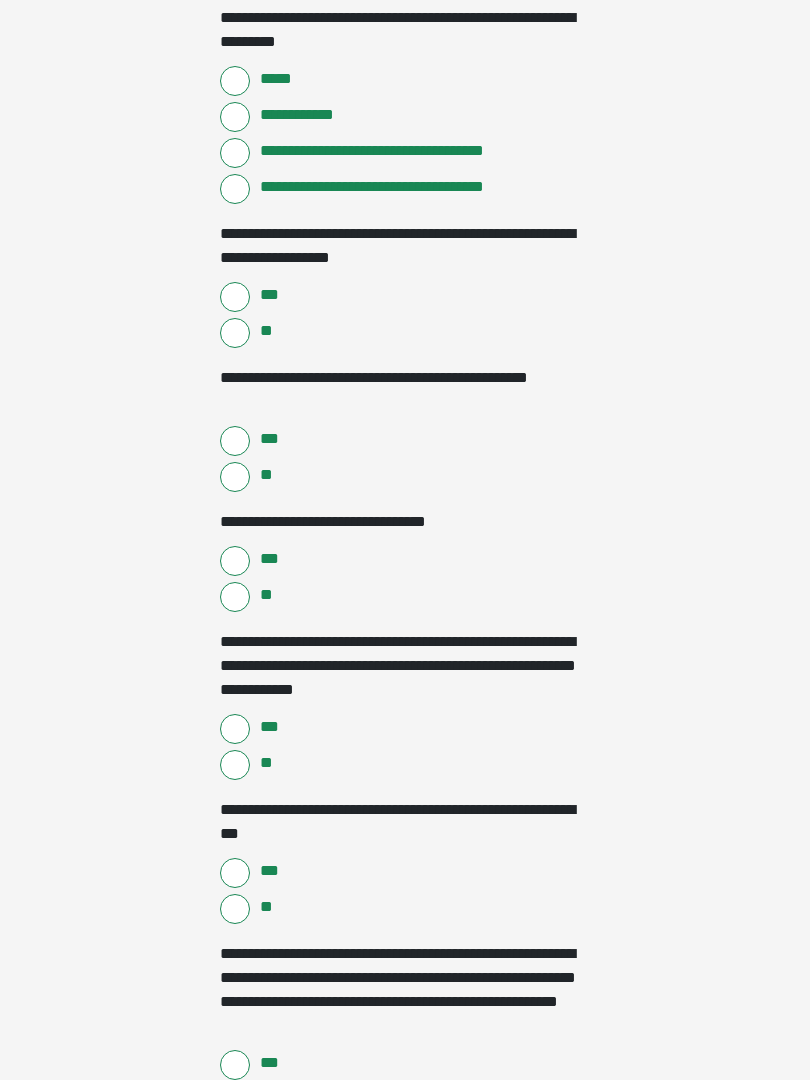 click on "**" at bounding box center [235, 598] 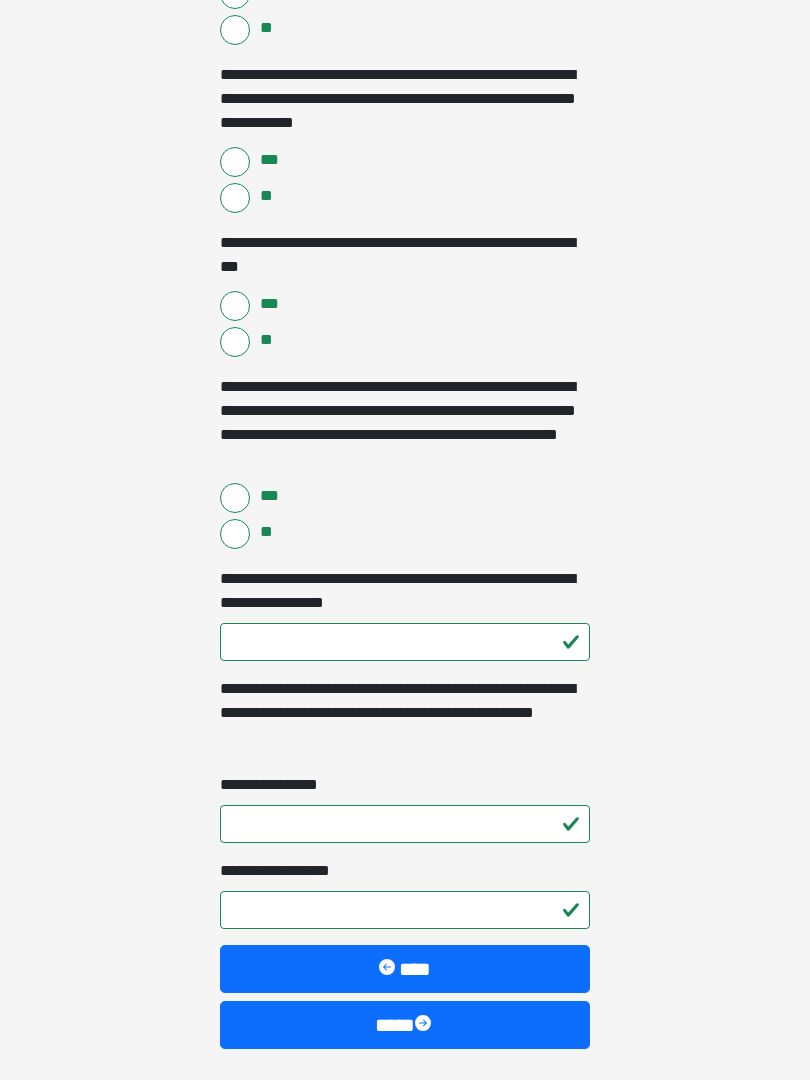 scroll, scrollTop: 2505, scrollLeft: 0, axis: vertical 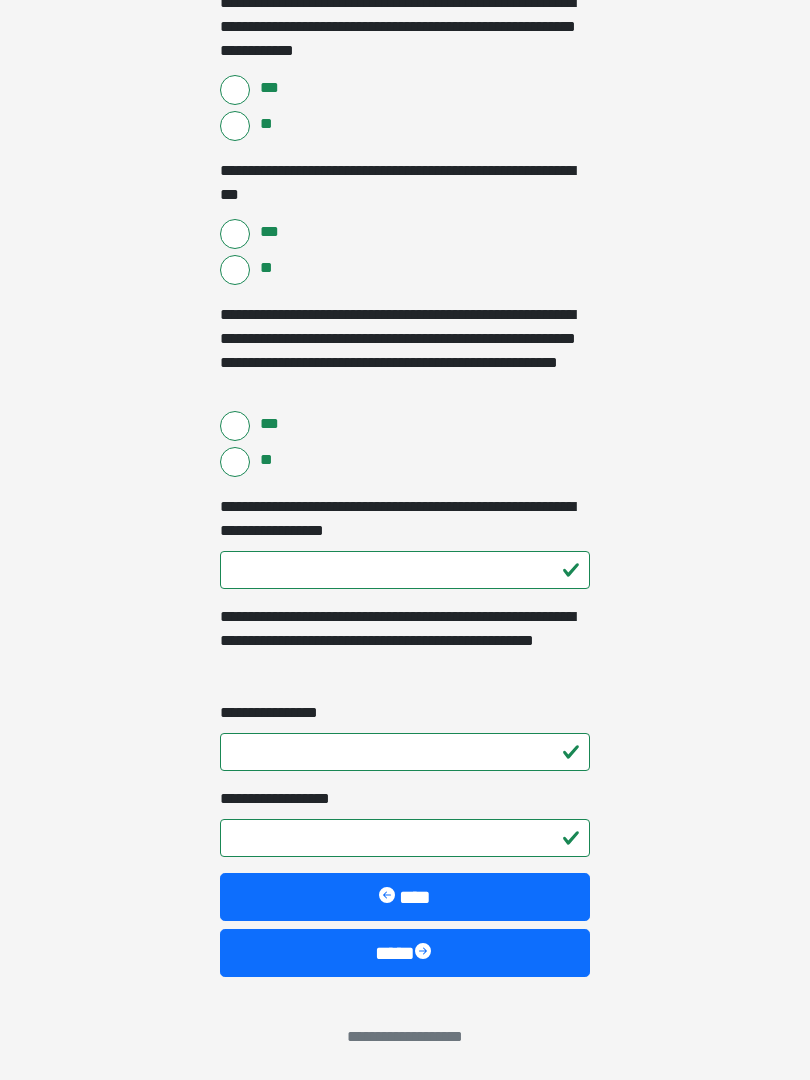click on "****" at bounding box center [405, 953] 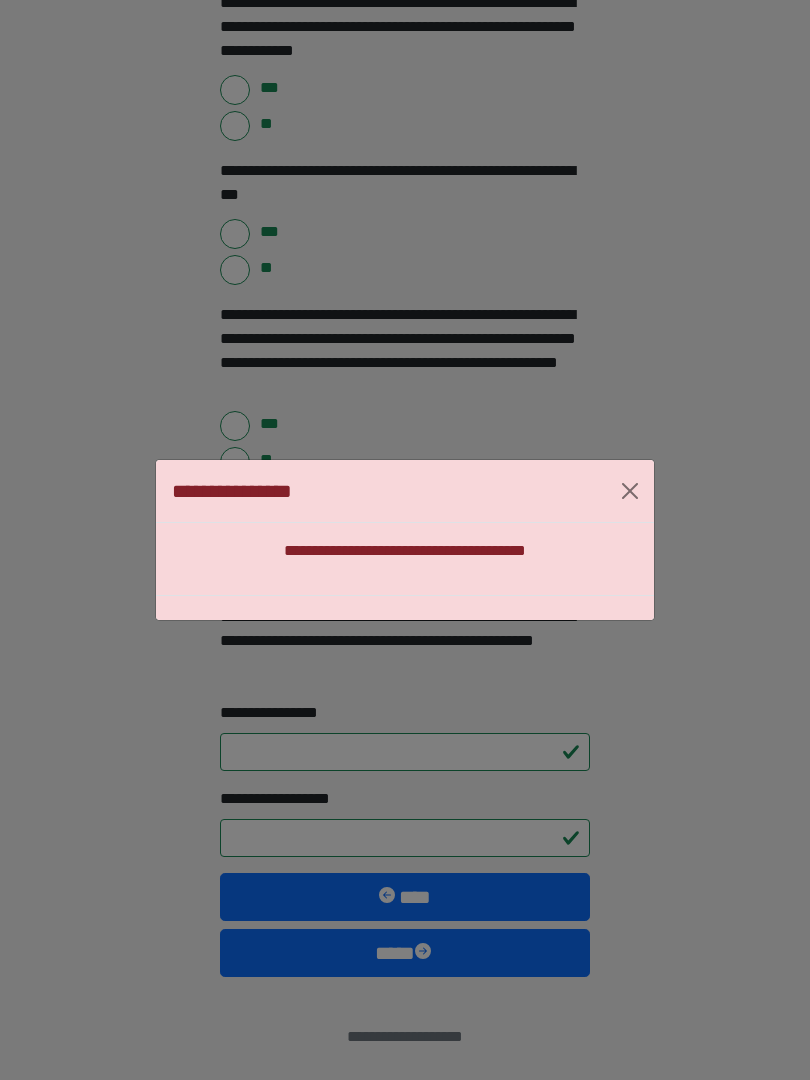 click at bounding box center [630, 491] 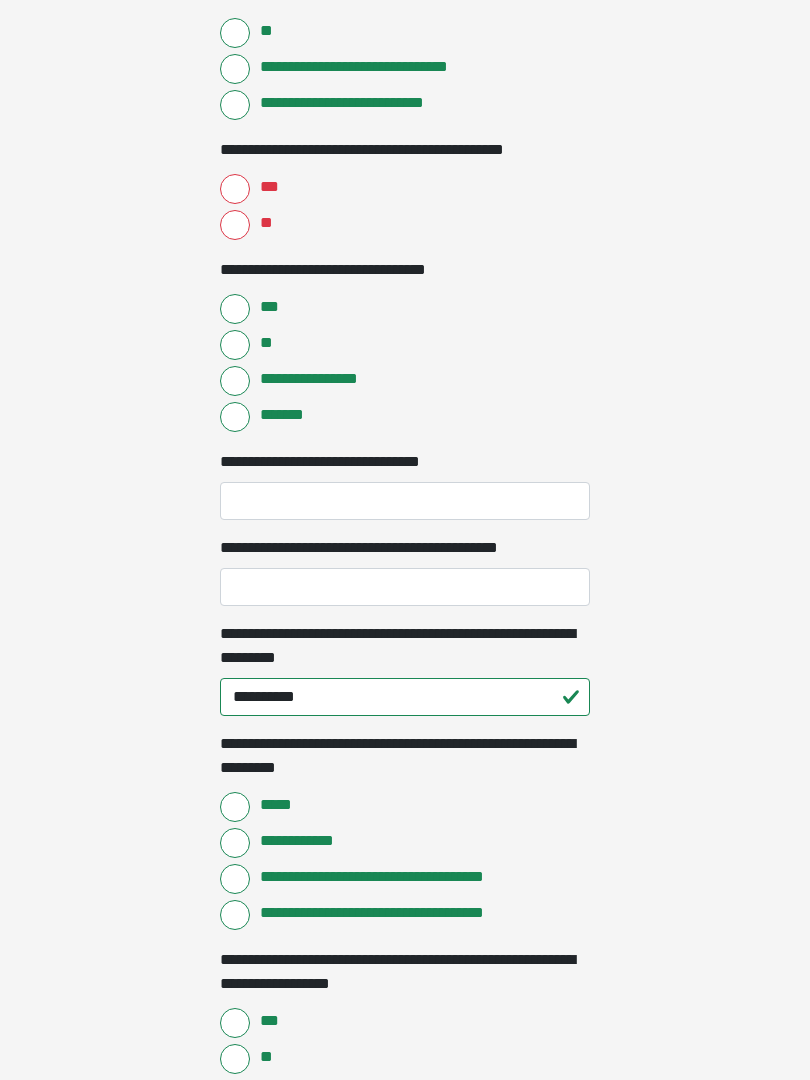 scroll, scrollTop: 1139, scrollLeft: 0, axis: vertical 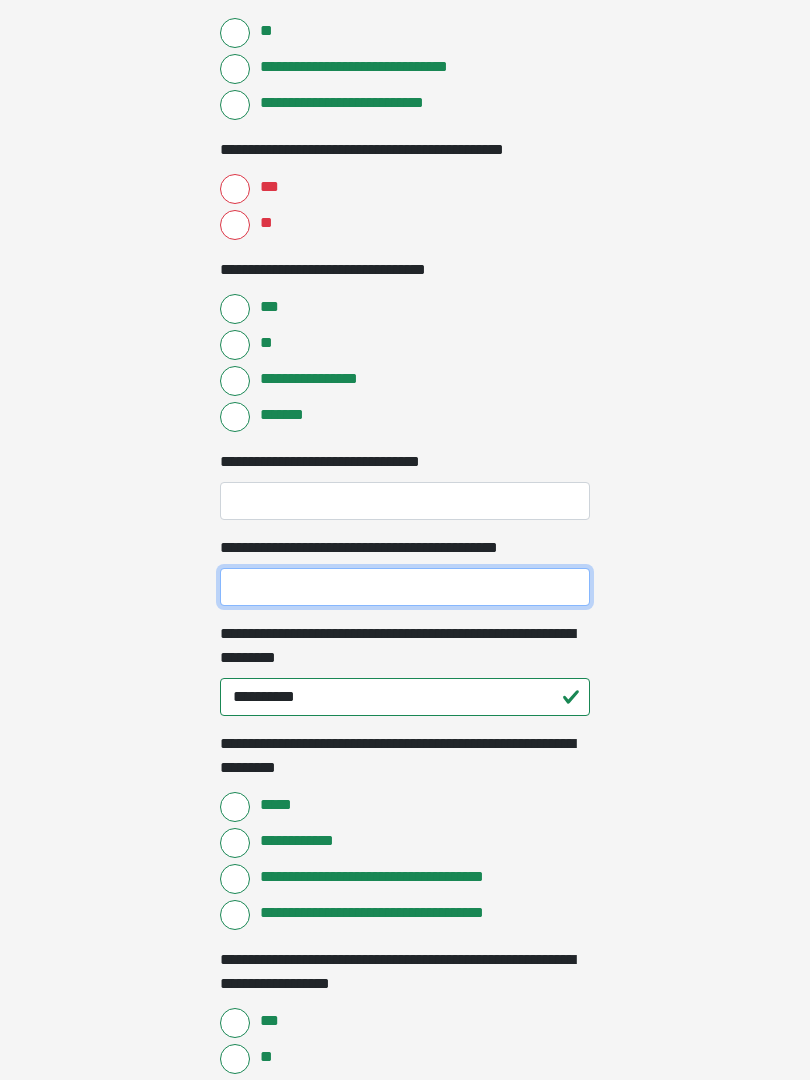 click on "**********" at bounding box center (405, 588) 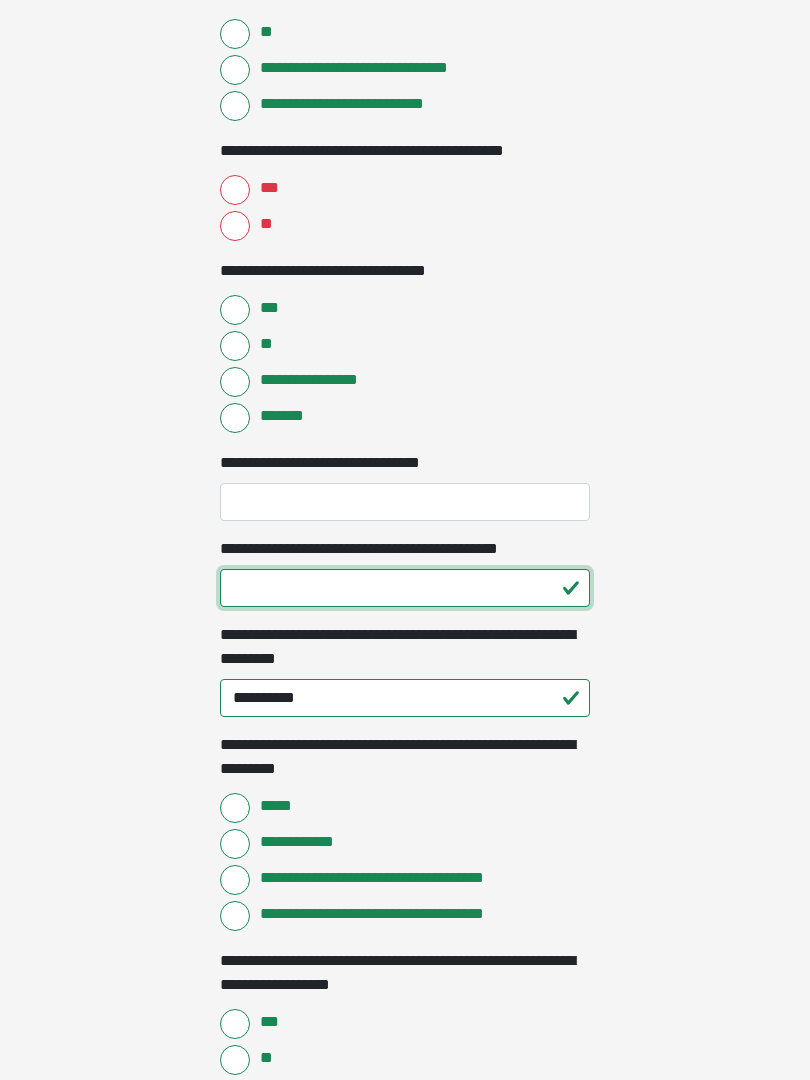 type on "**" 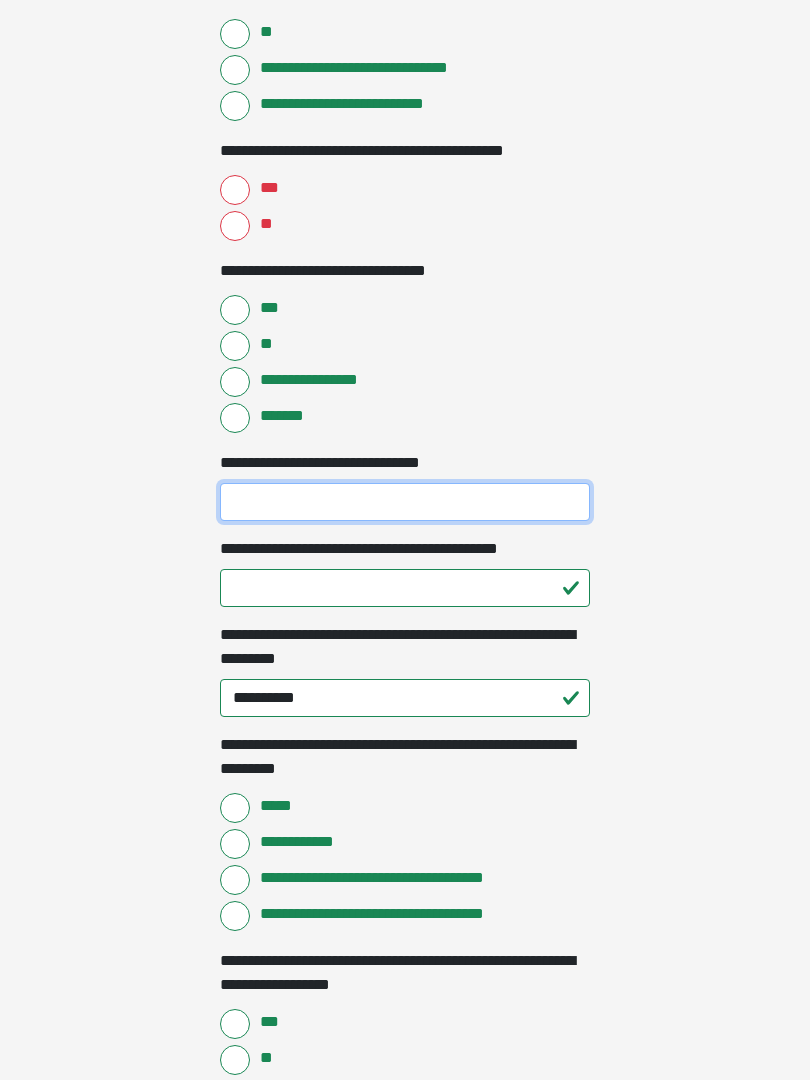 click on "**********" at bounding box center [405, 502] 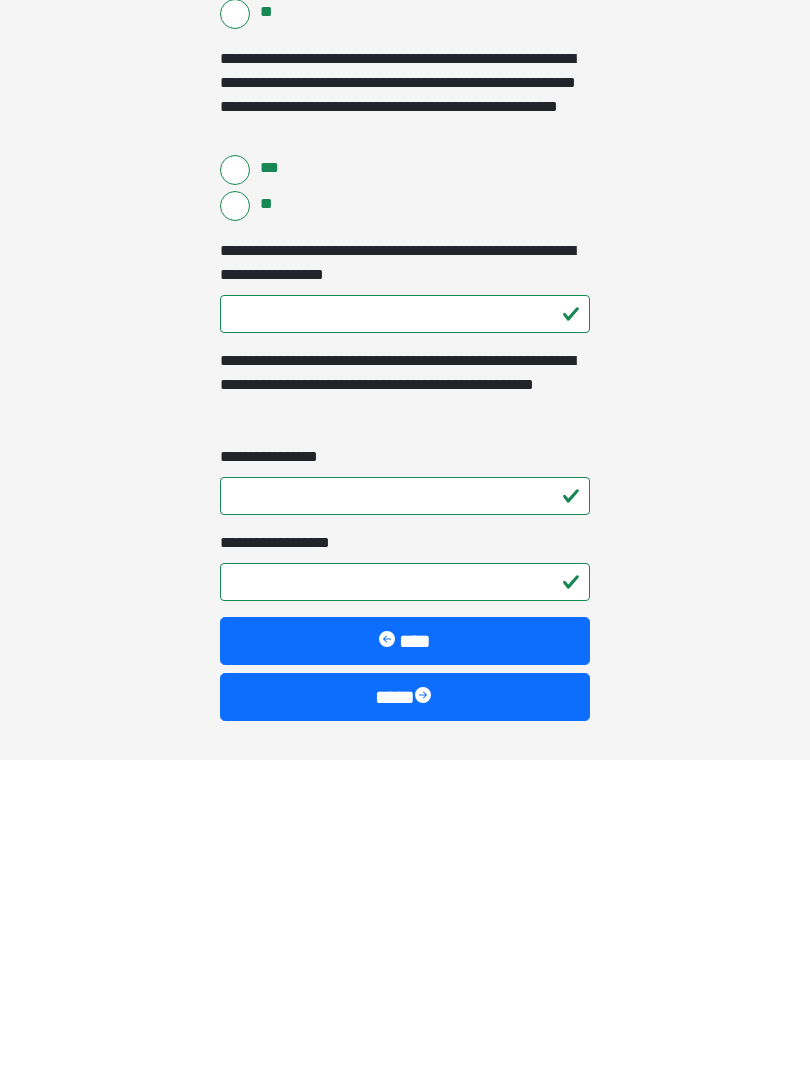 scroll, scrollTop: 2505, scrollLeft: 0, axis: vertical 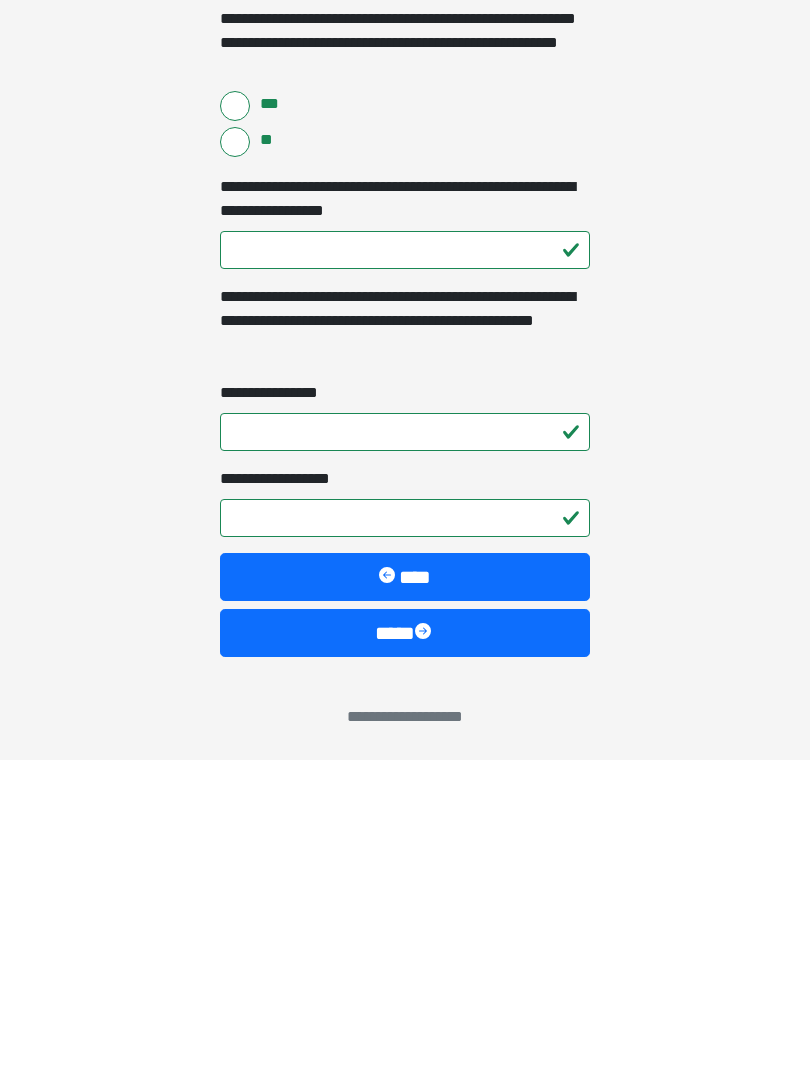 type on "**" 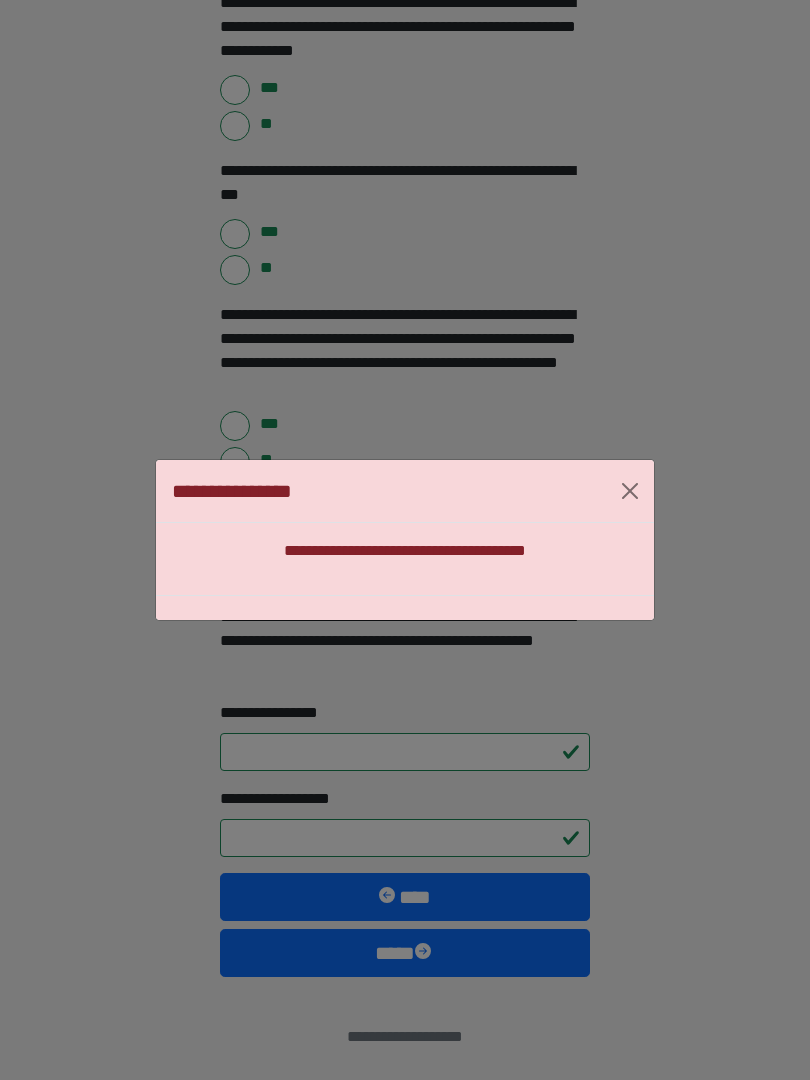 click at bounding box center [630, 491] 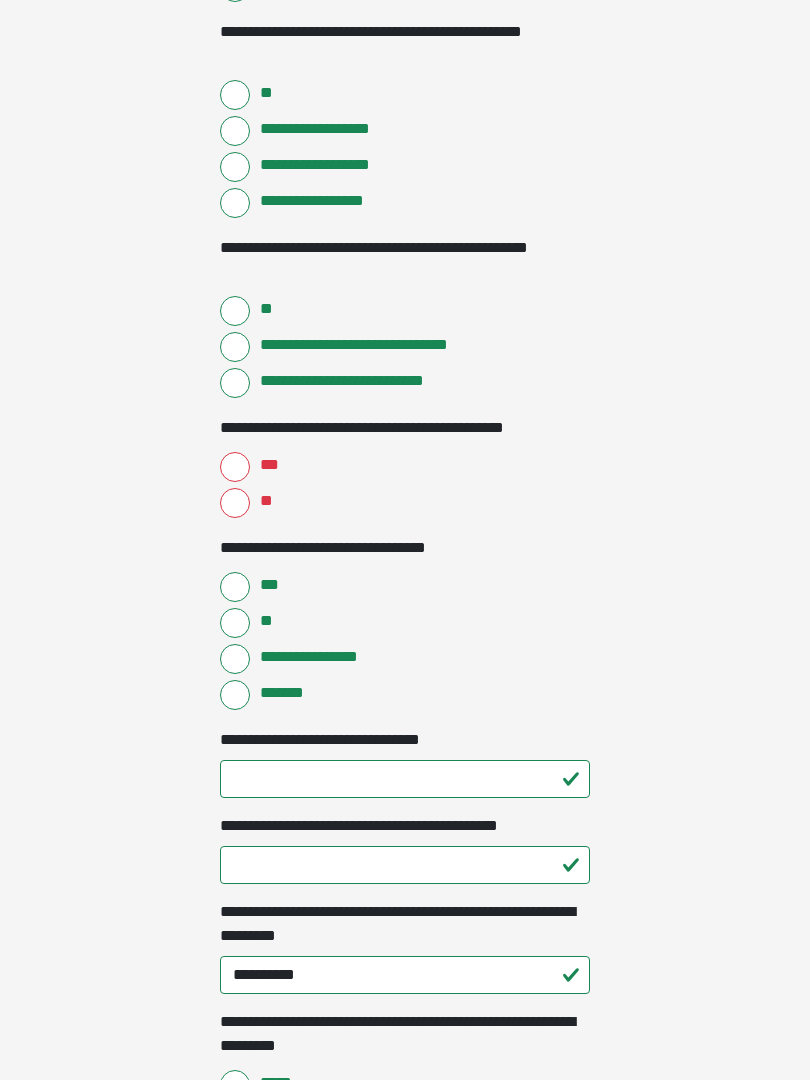 scroll, scrollTop: 861, scrollLeft: 0, axis: vertical 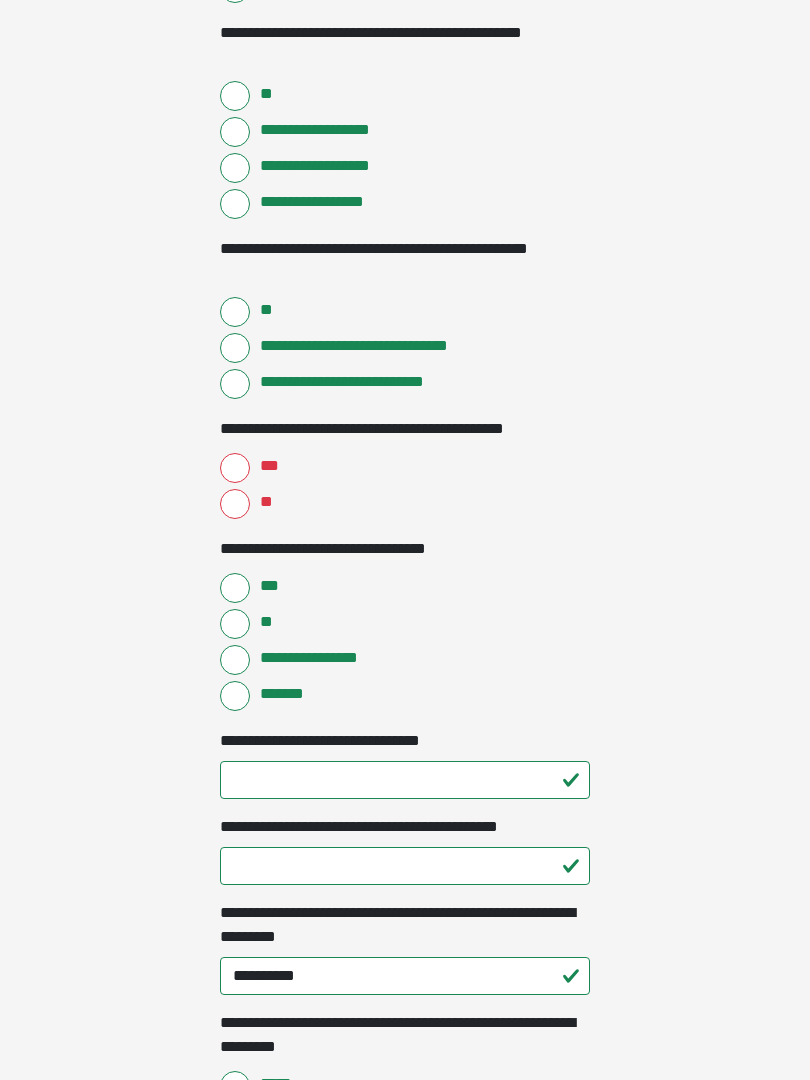 click on "***" at bounding box center [235, 468] 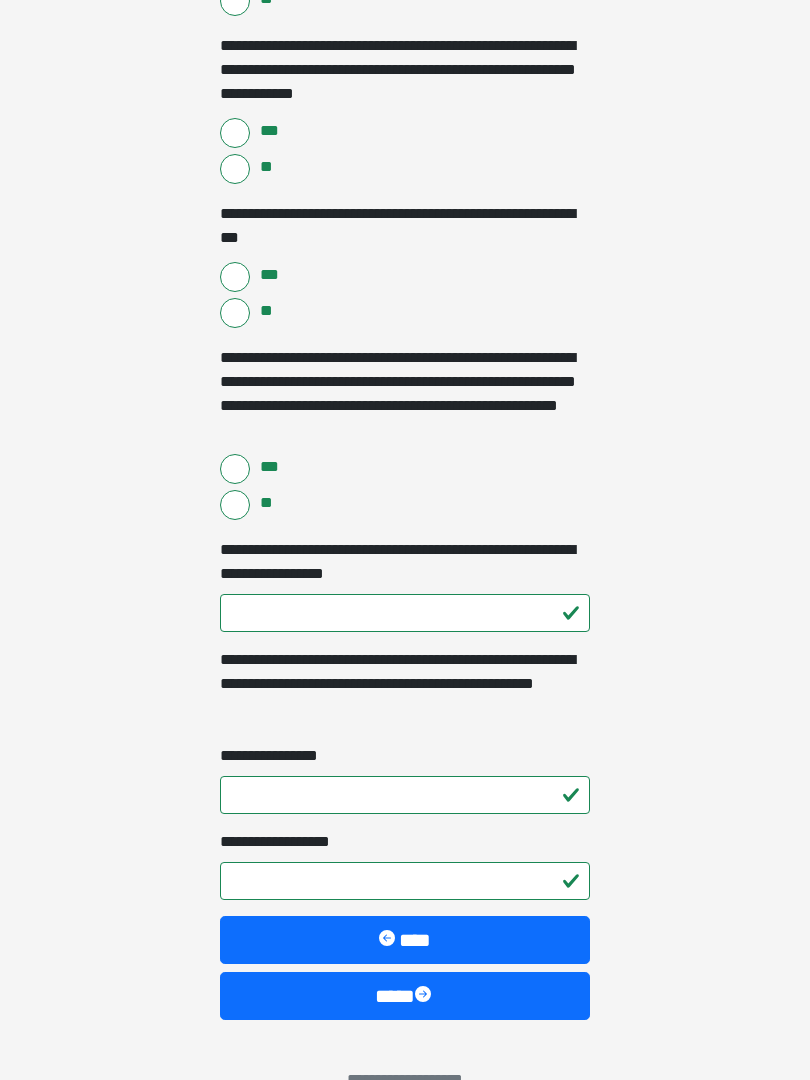 scroll, scrollTop: 2591, scrollLeft: 0, axis: vertical 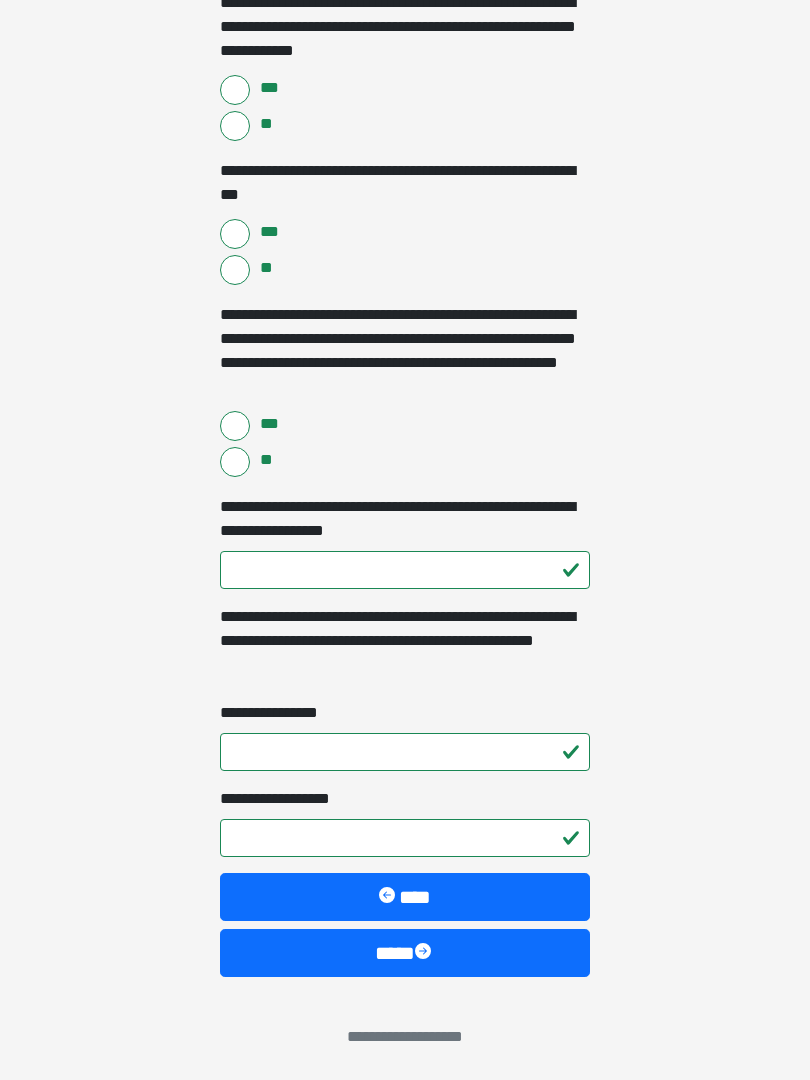 click on "****" at bounding box center (405, 953) 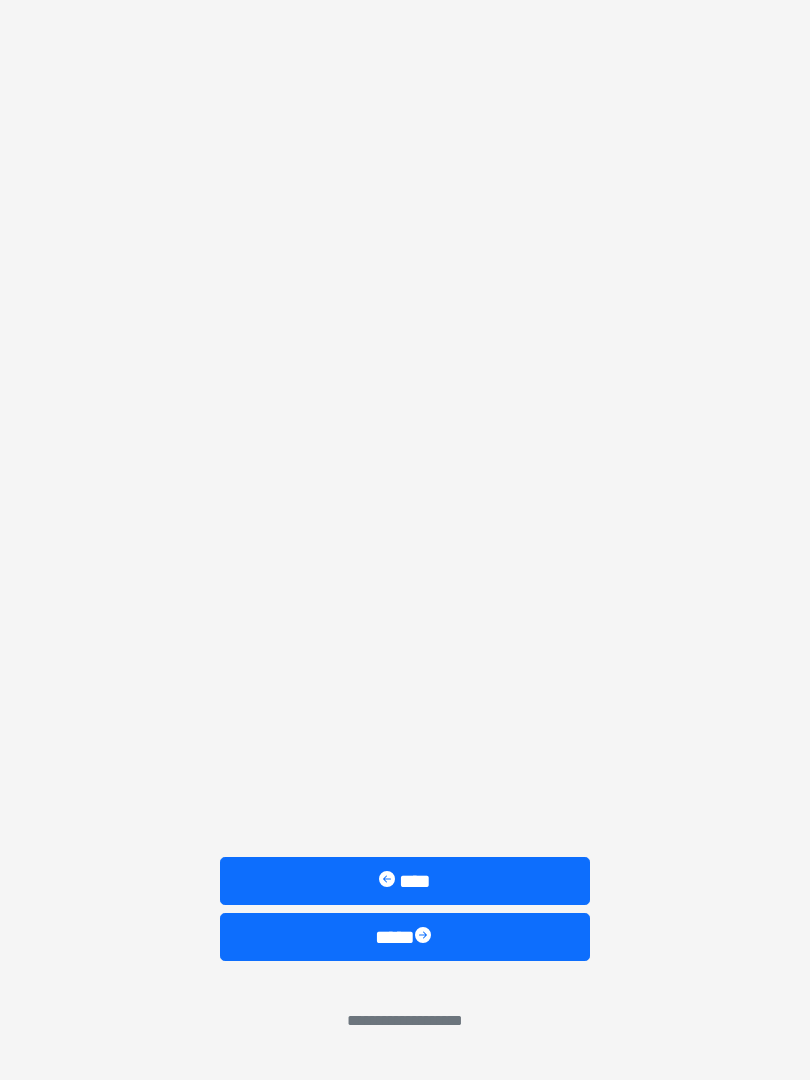 scroll, scrollTop: 0, scrollLeft: 0, axis: both 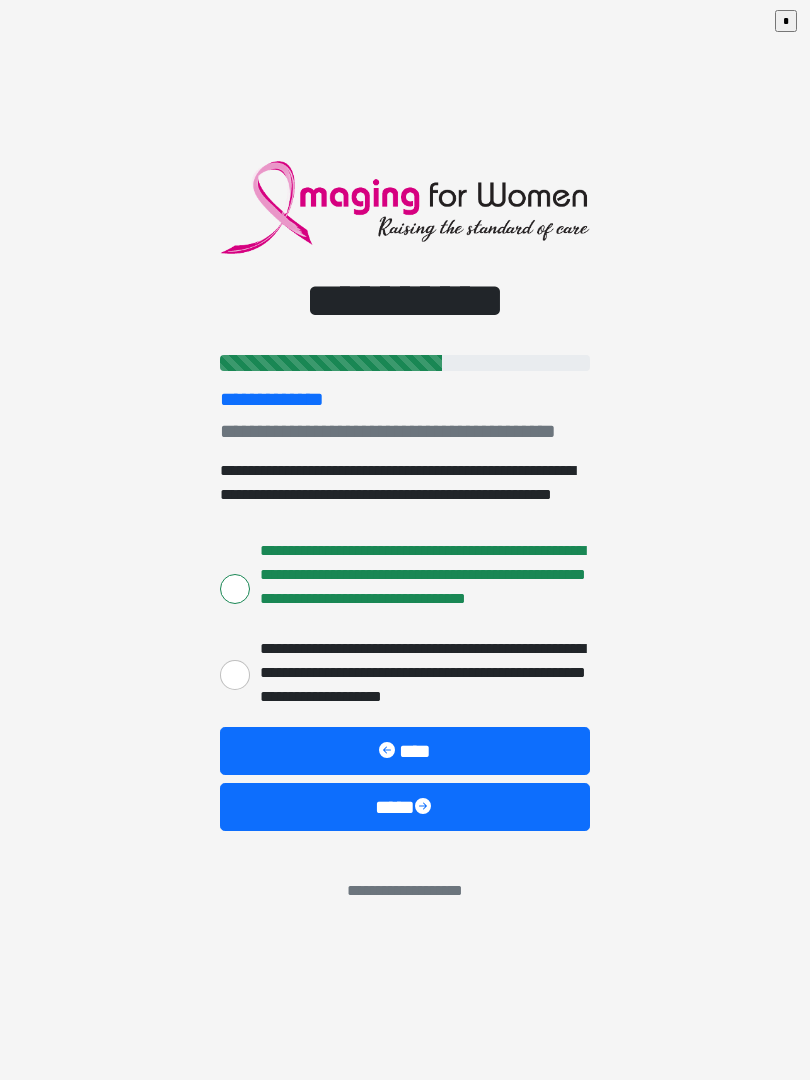 click on "****" at bounding box center (405, 807) 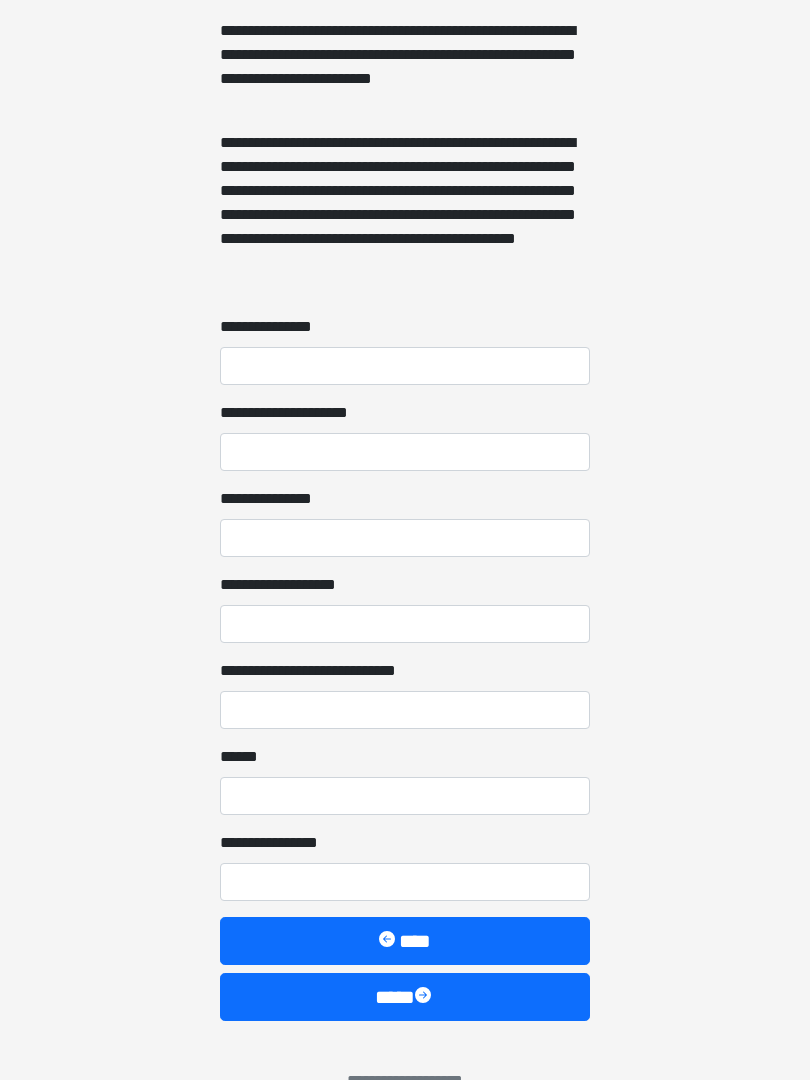 scroll, scrollTop: 1467, scrollLeft: 0, axis: vertical 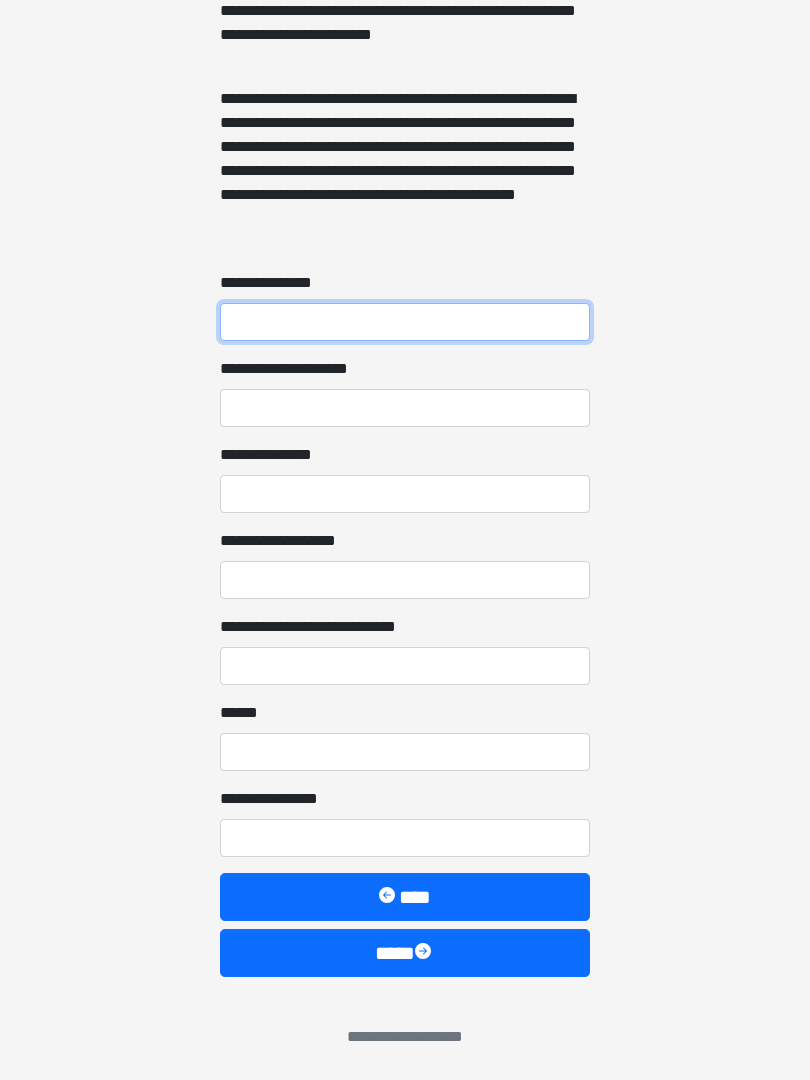 click on "**********" at bounding box center [405, 322] 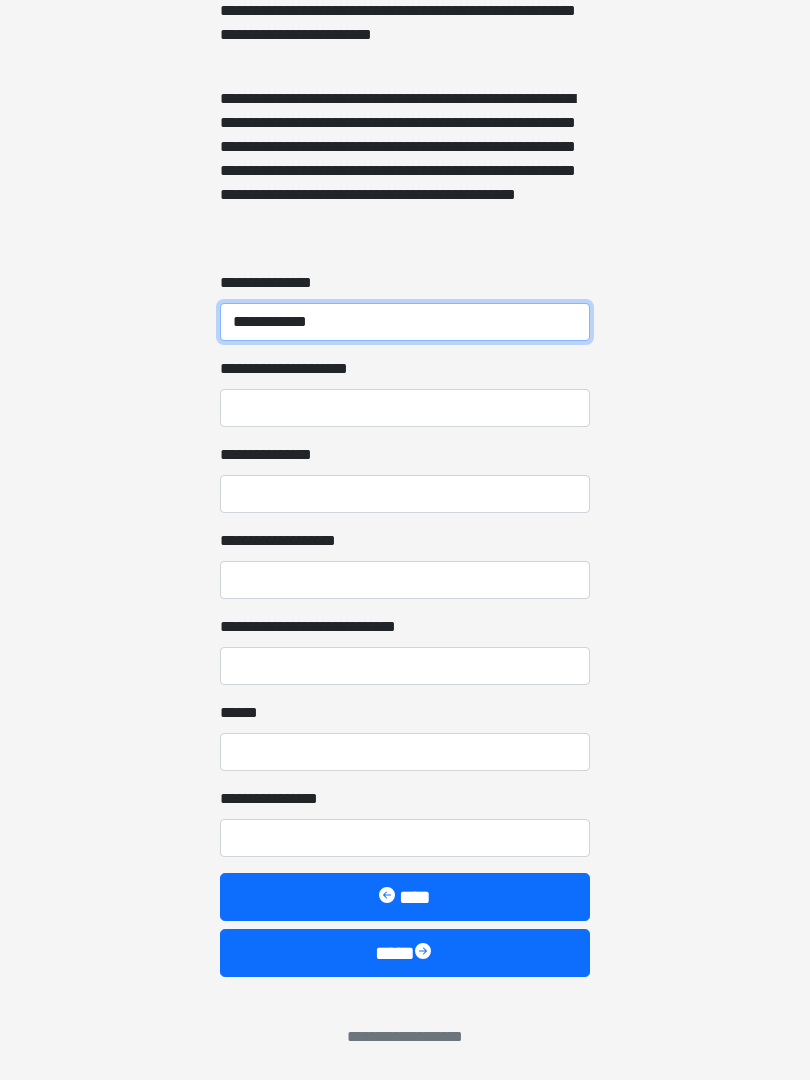 type on "**********" 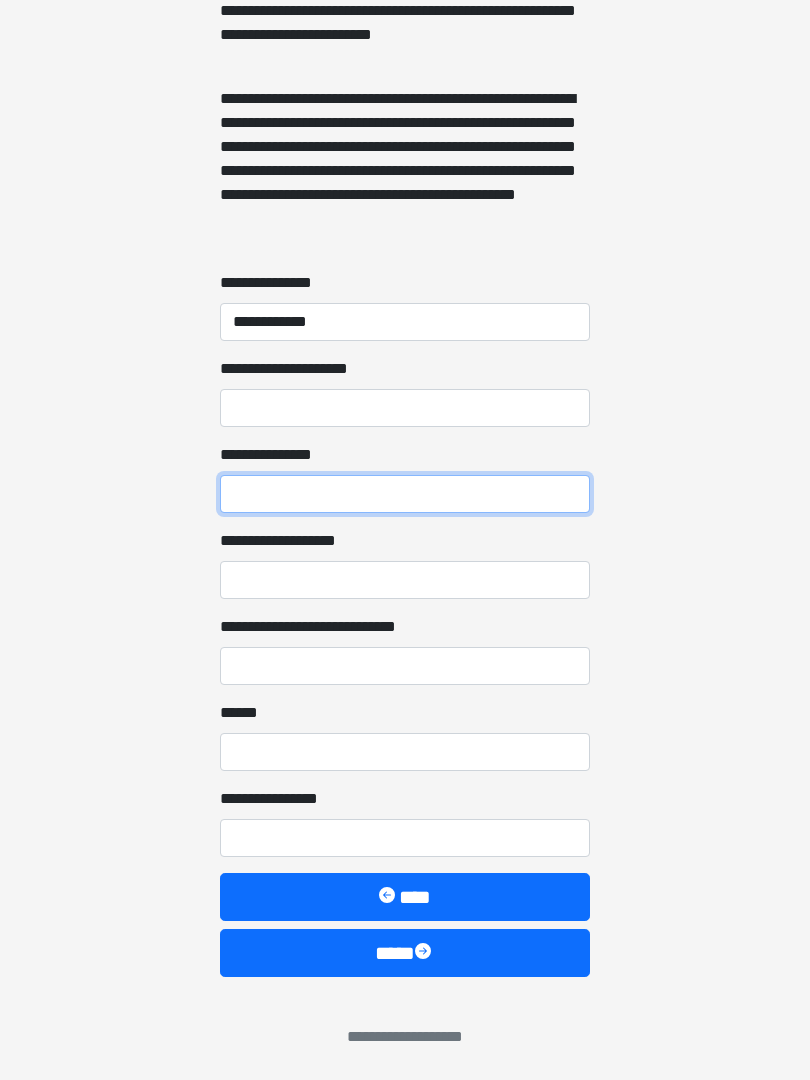 click on "**********" at bounding box center [405, 494] 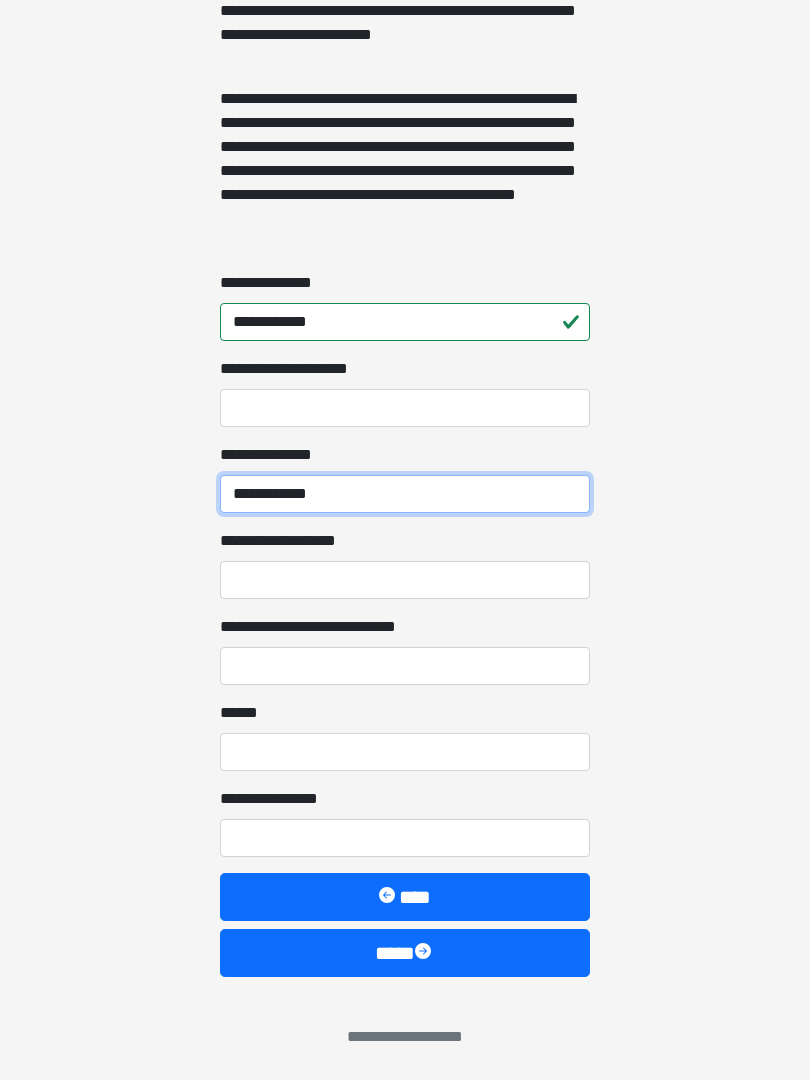 type on "**********" 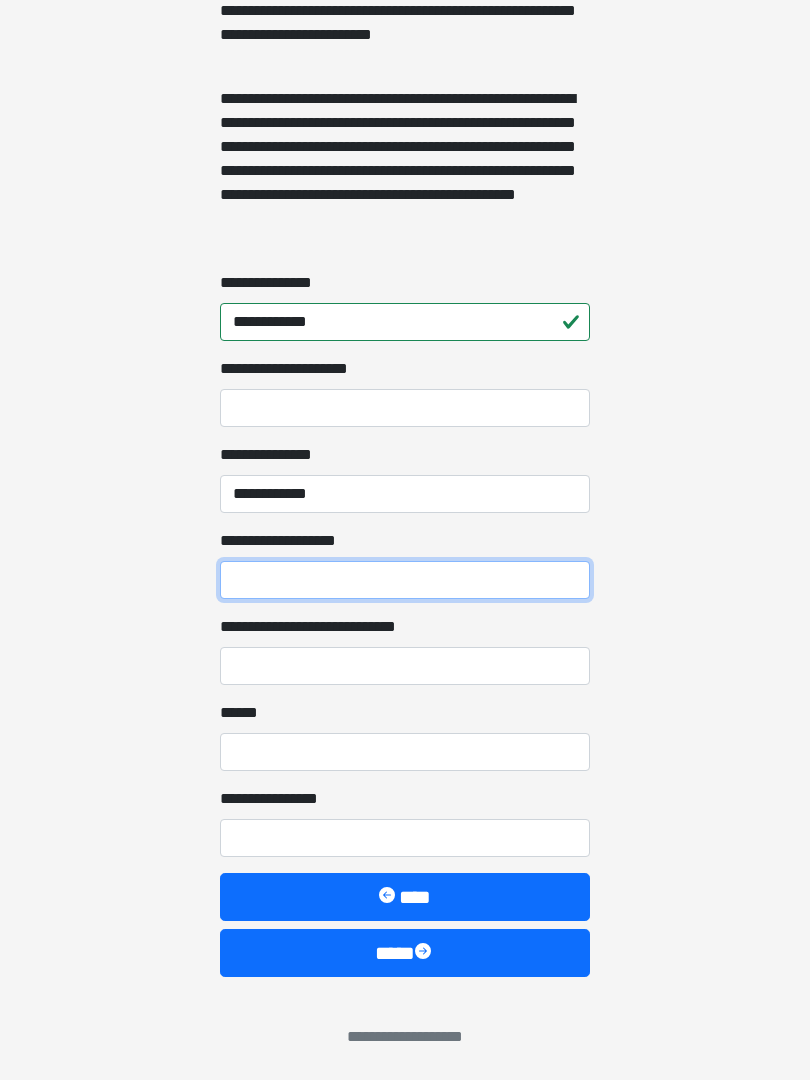 click on "**********" at bounding box center (405, 580) 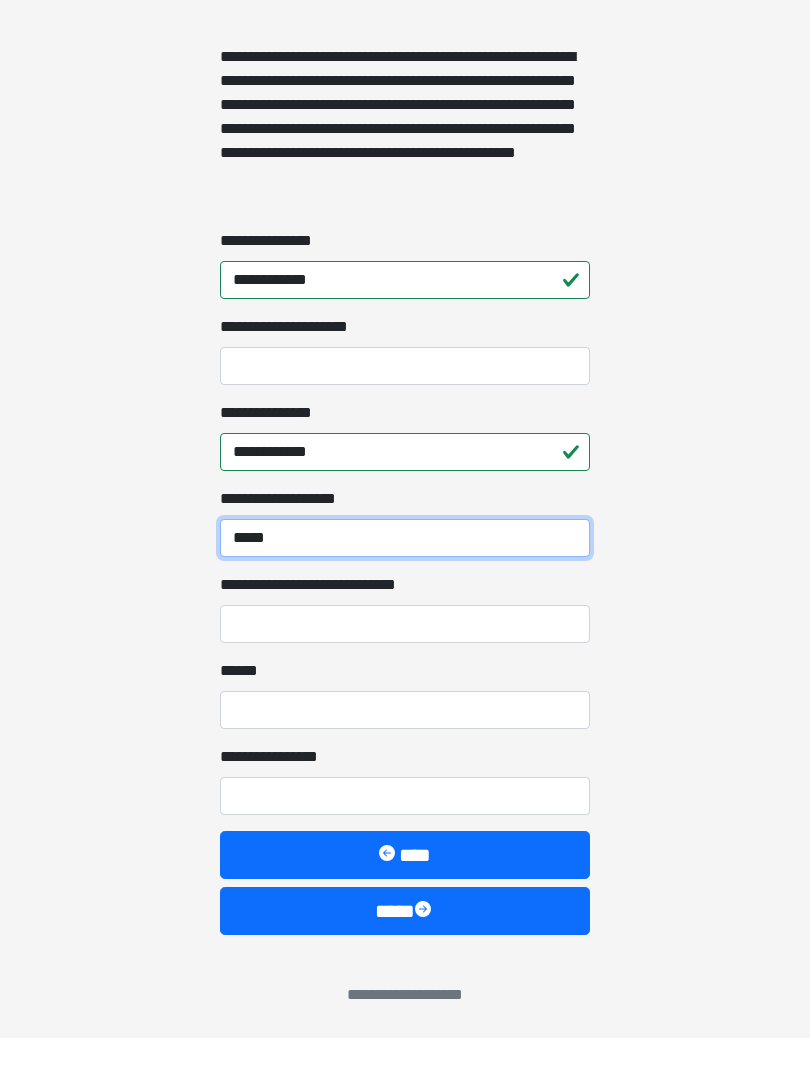 type on "*****" 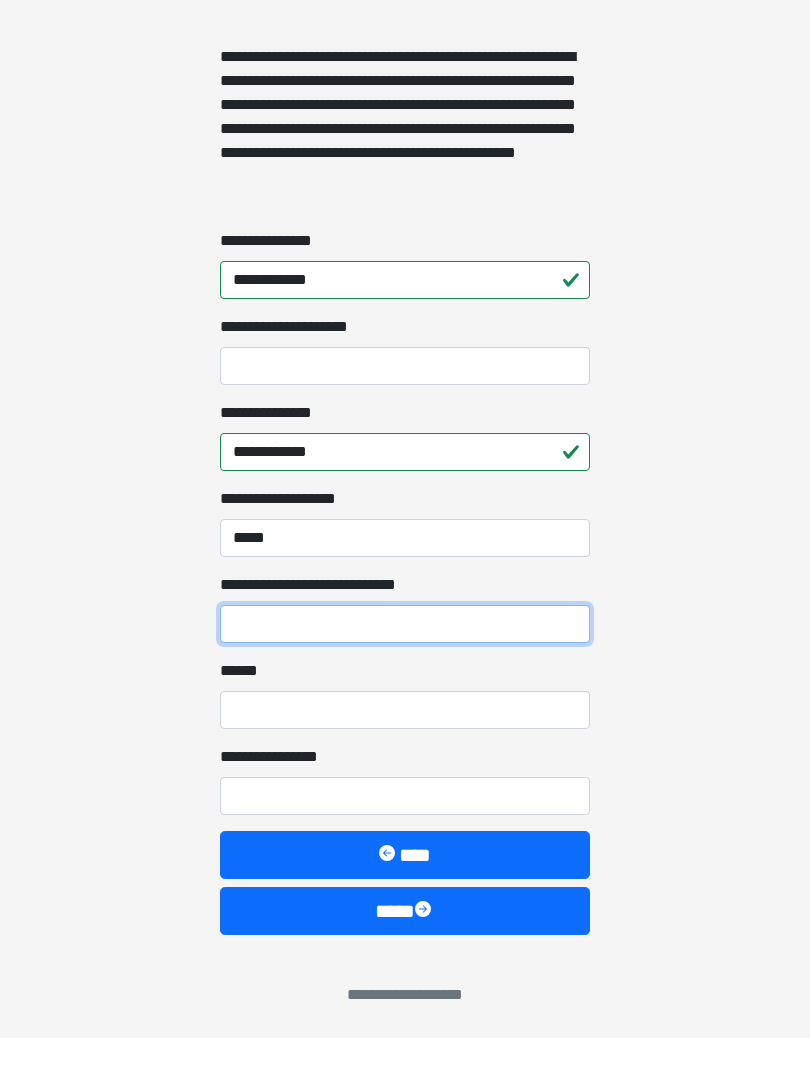 click on "**********" at bounding box center [405, 666] 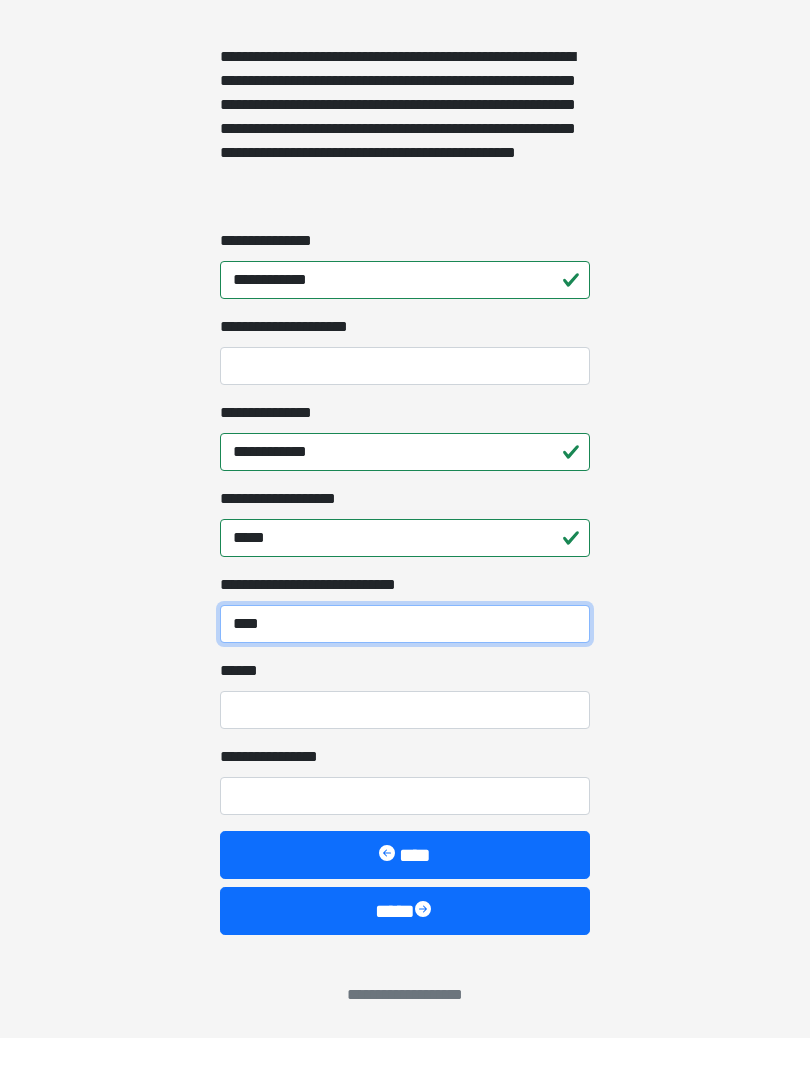 type on "****" 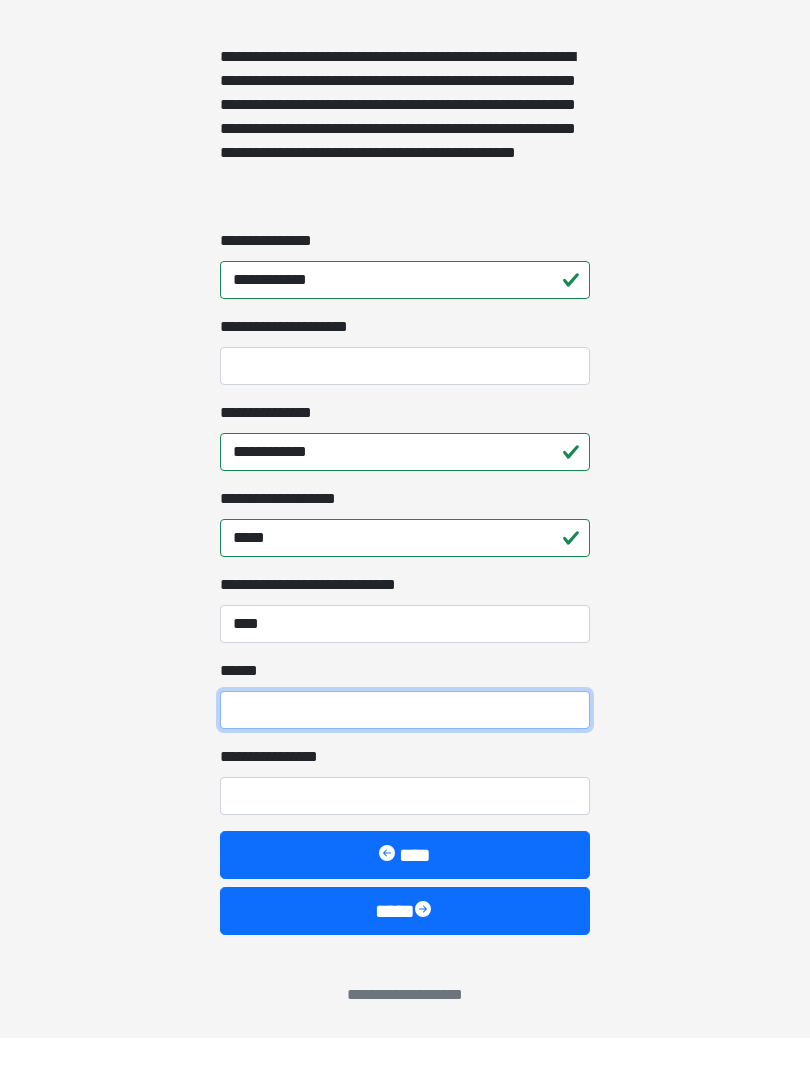 click on "**** *" at bounding box center (405, 752) 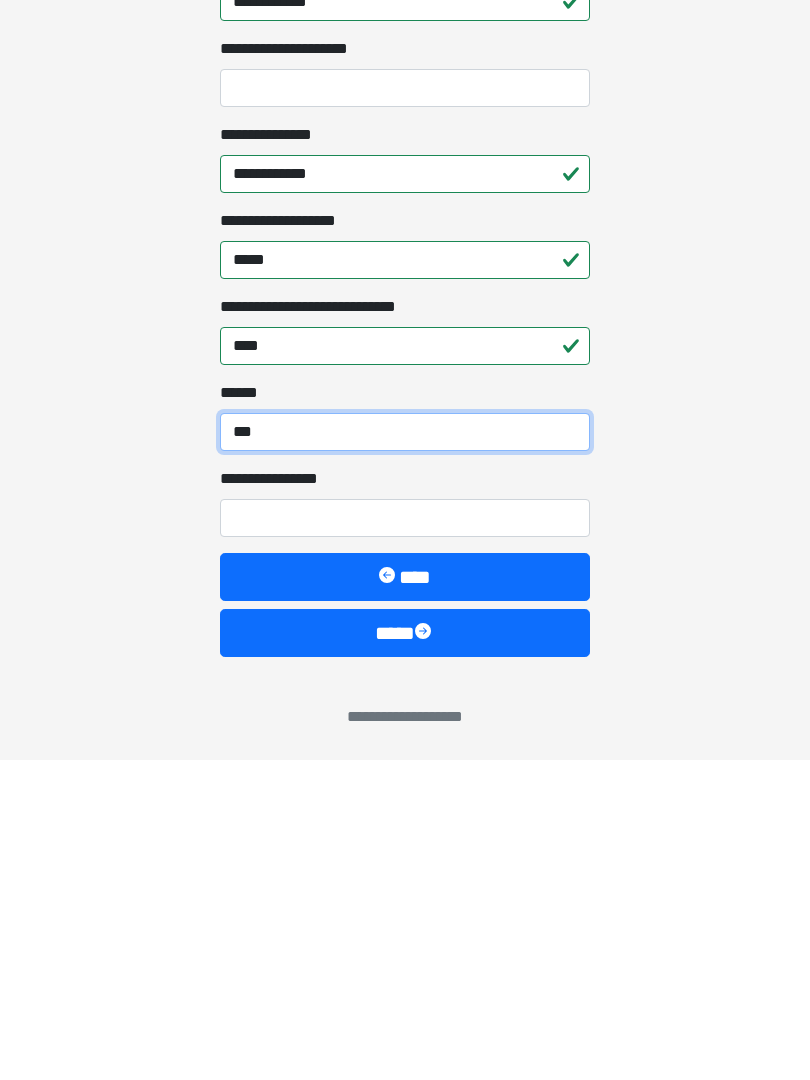 type on "***" 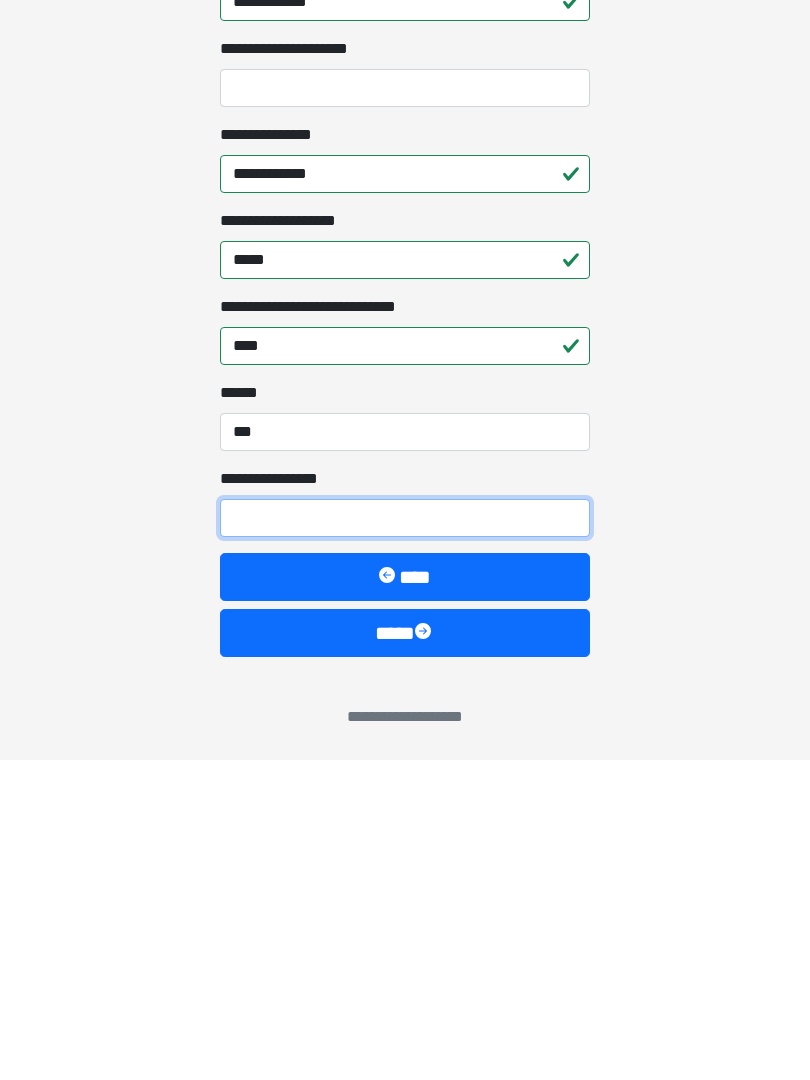 click on "**********" at bounding box center [405, 838] 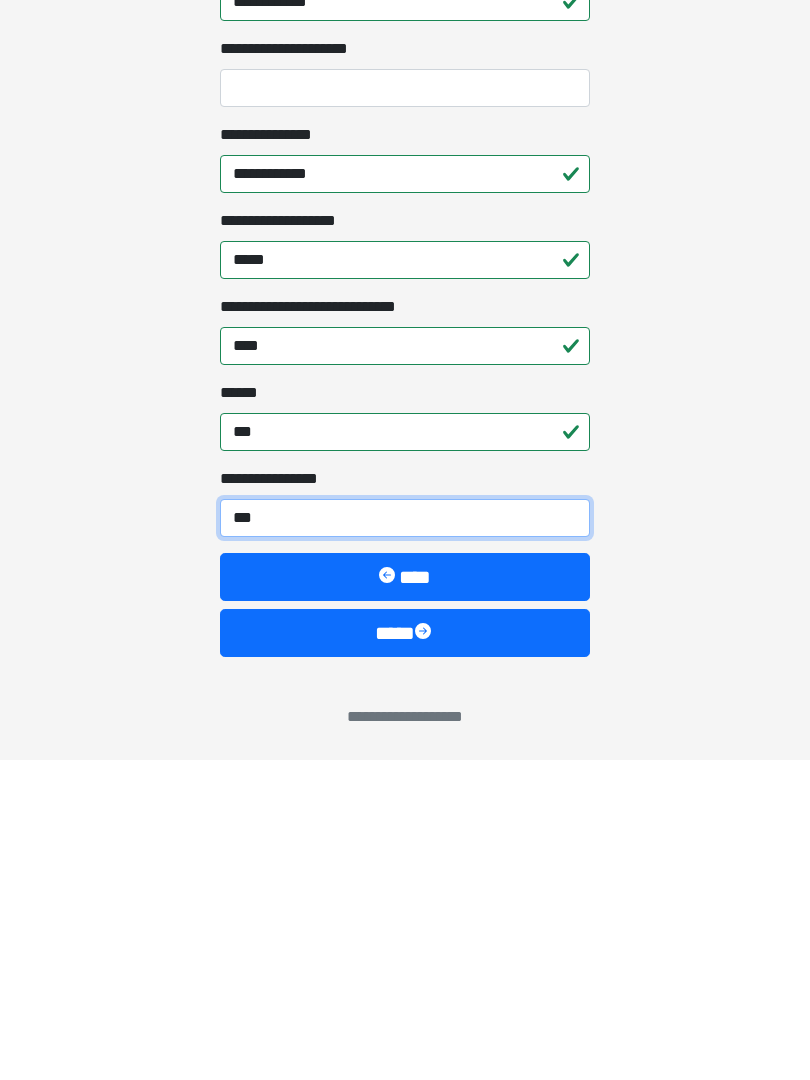 type on "****" 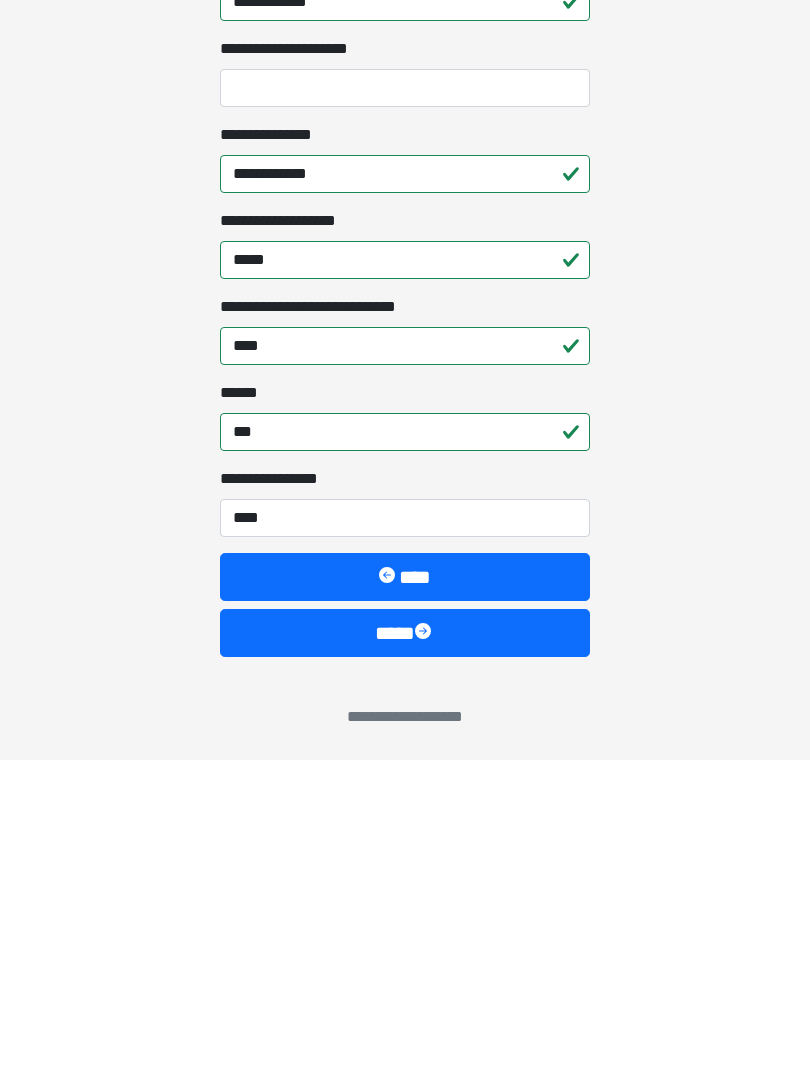 click on "****" at bounding box center [405, 953] 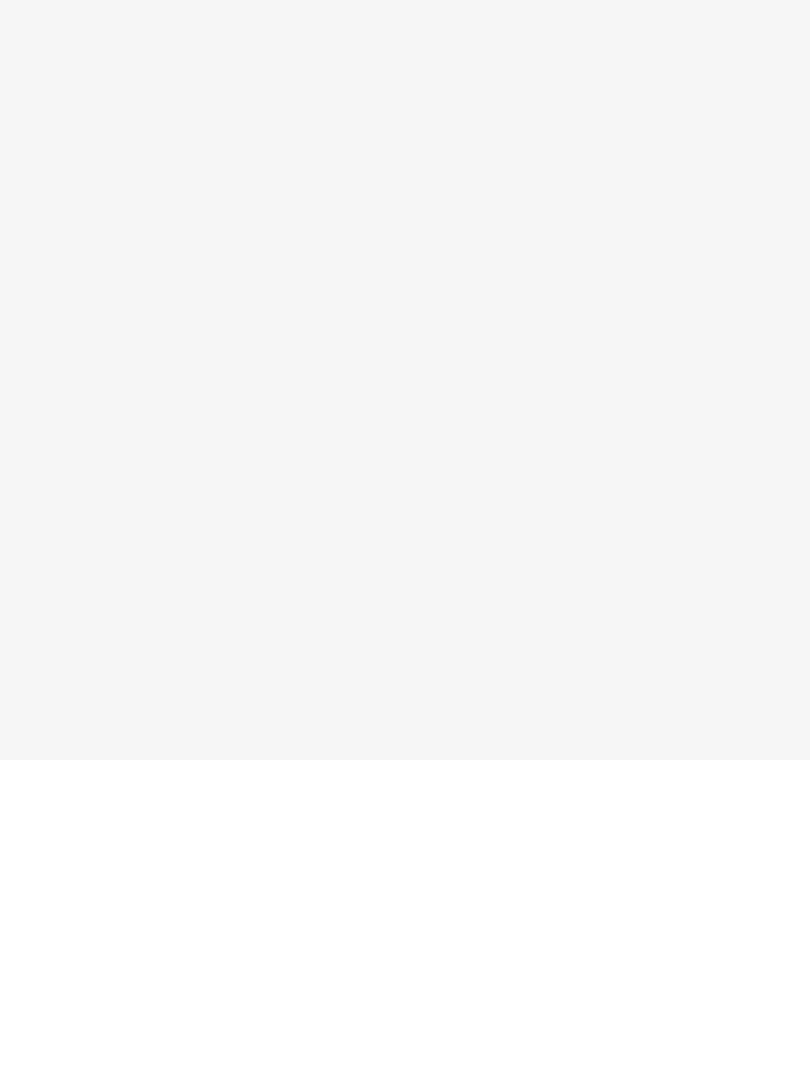 scroll, scrollTop: 0, scrollLeft: 0, axis: both 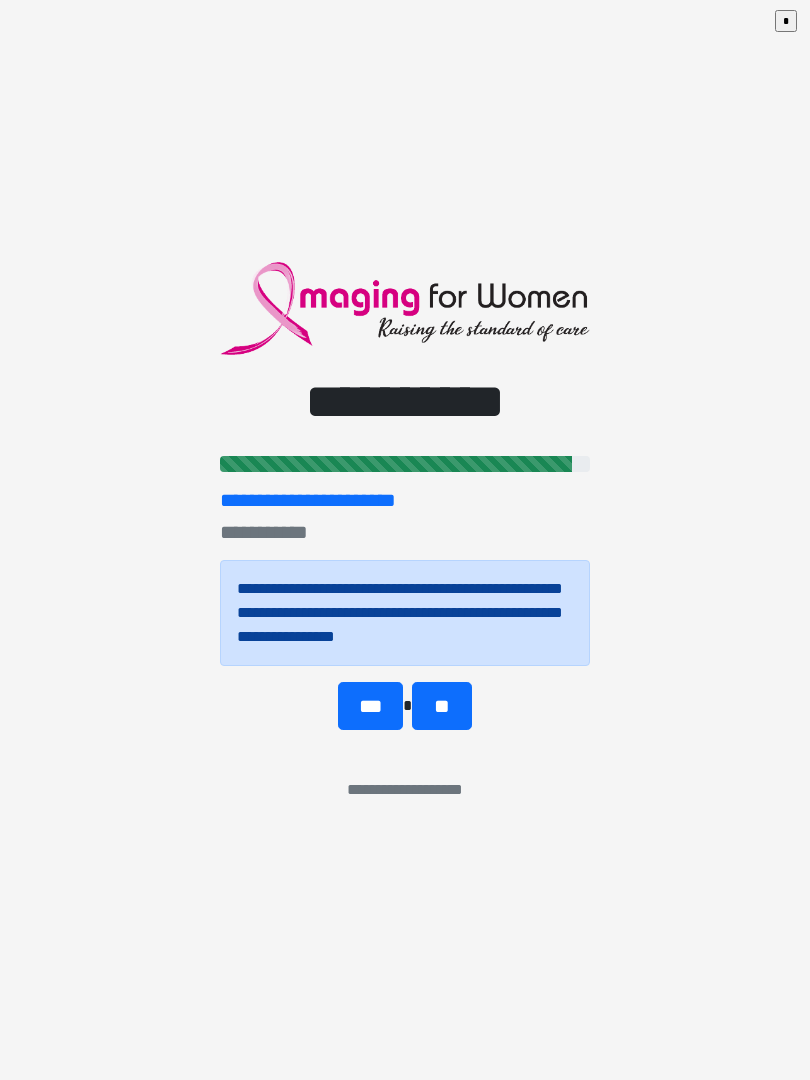 click on "**" at bounding box center (441, 706) 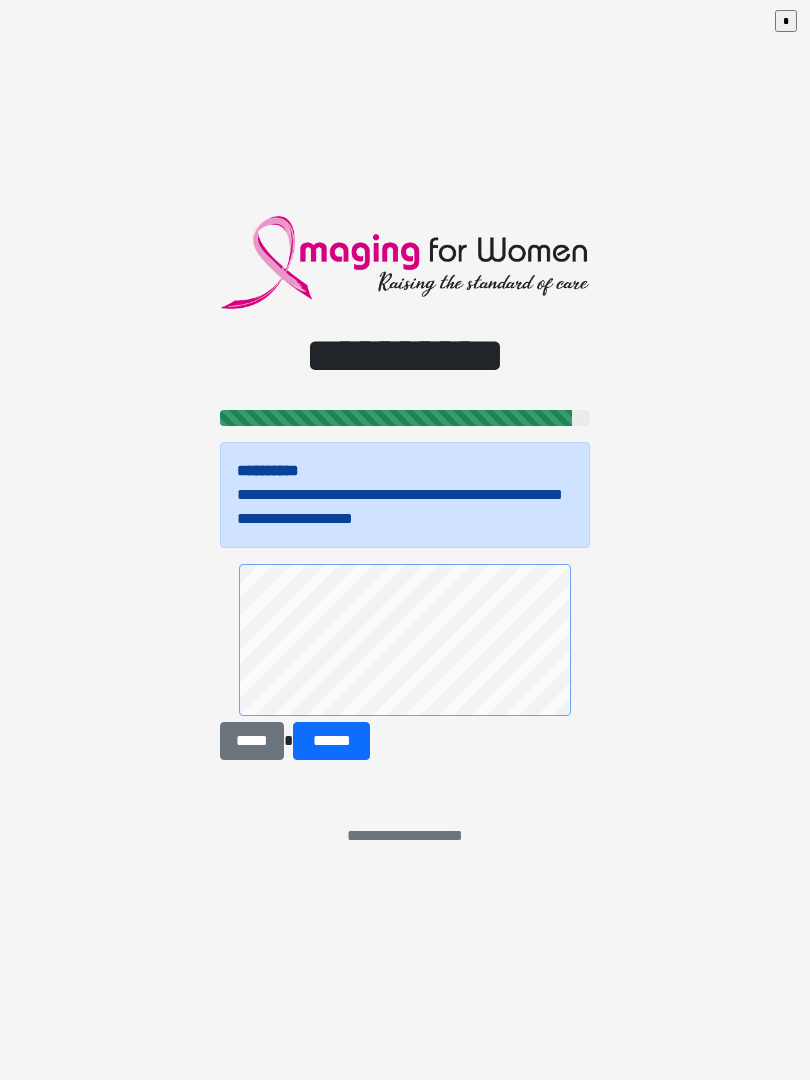 click on "******" at bounding box center (331, 741) 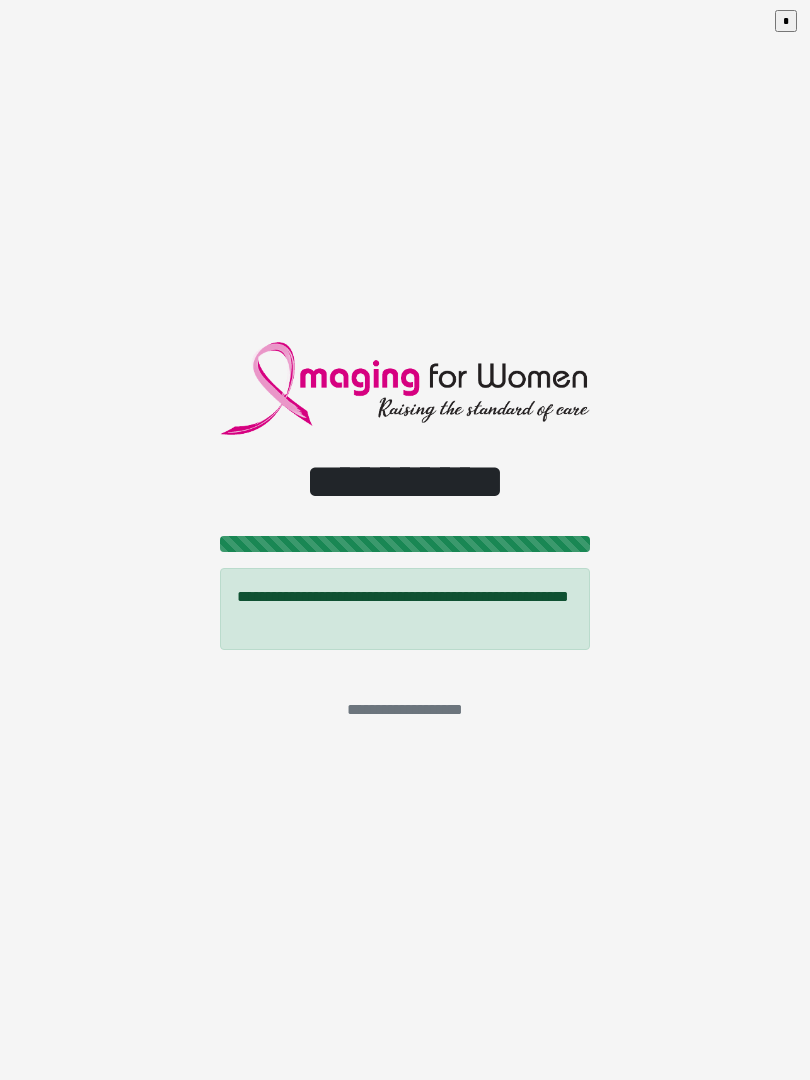 click on "*" at bounding box center (786, 21) 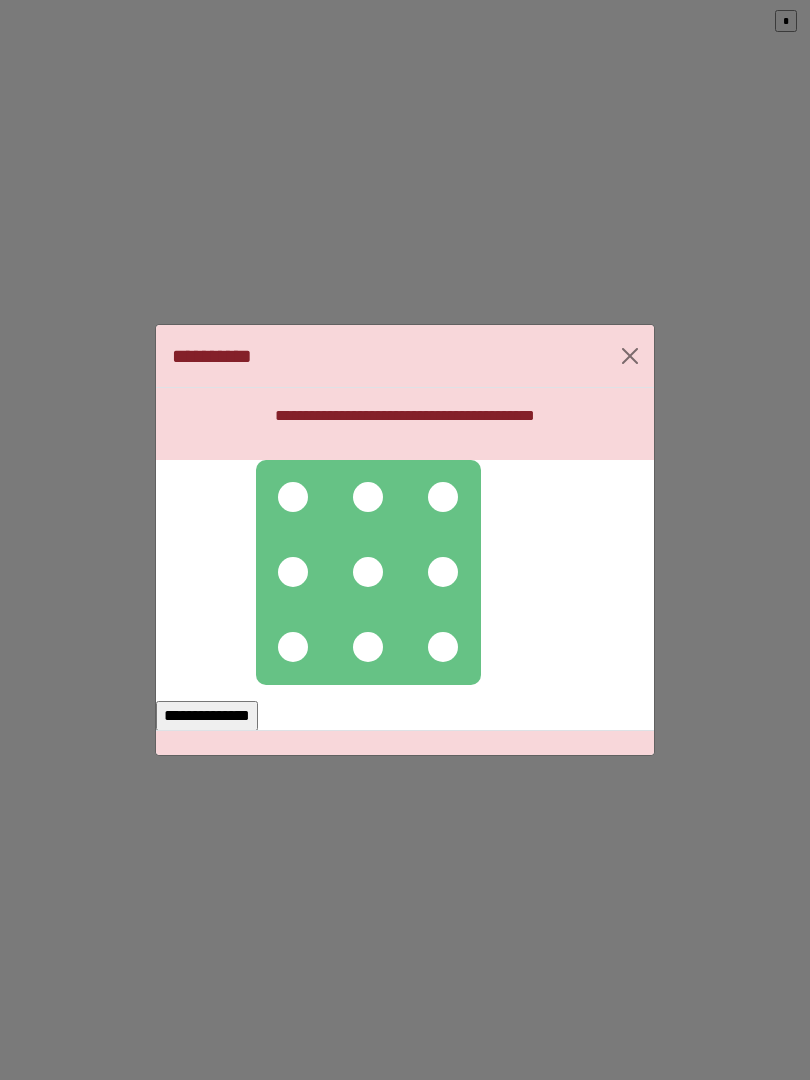 click at bounding box center [293, 497] 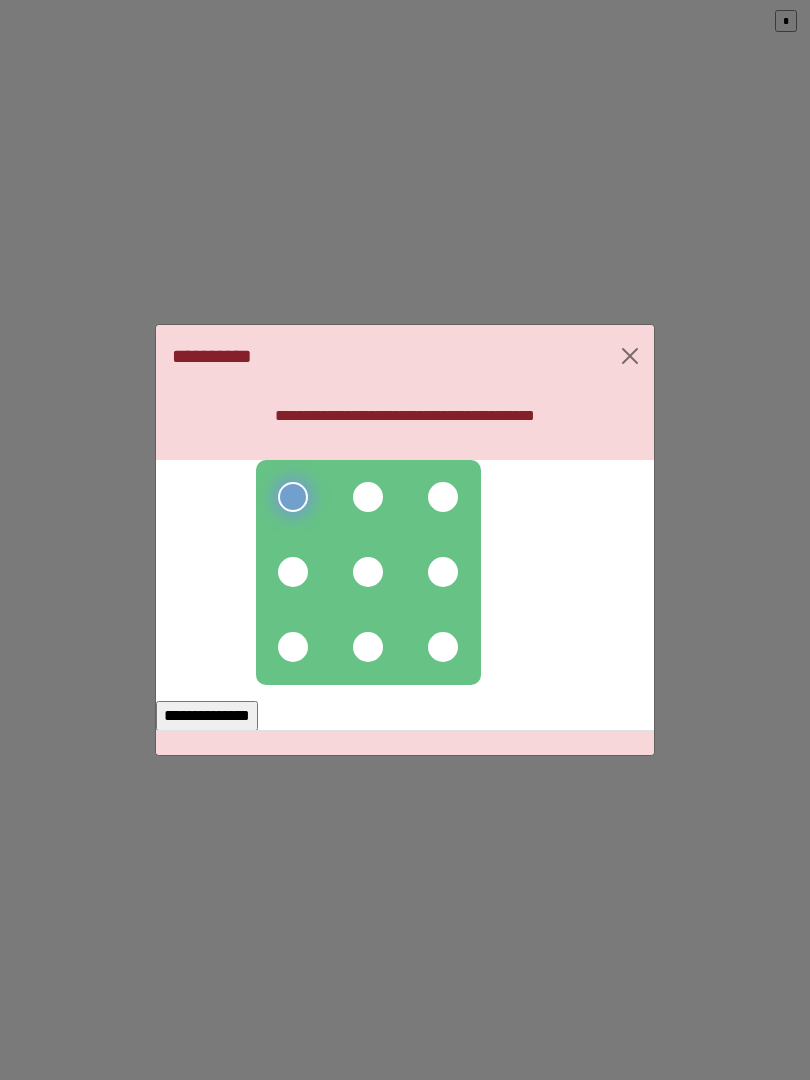click at bounding box center [368, 497] 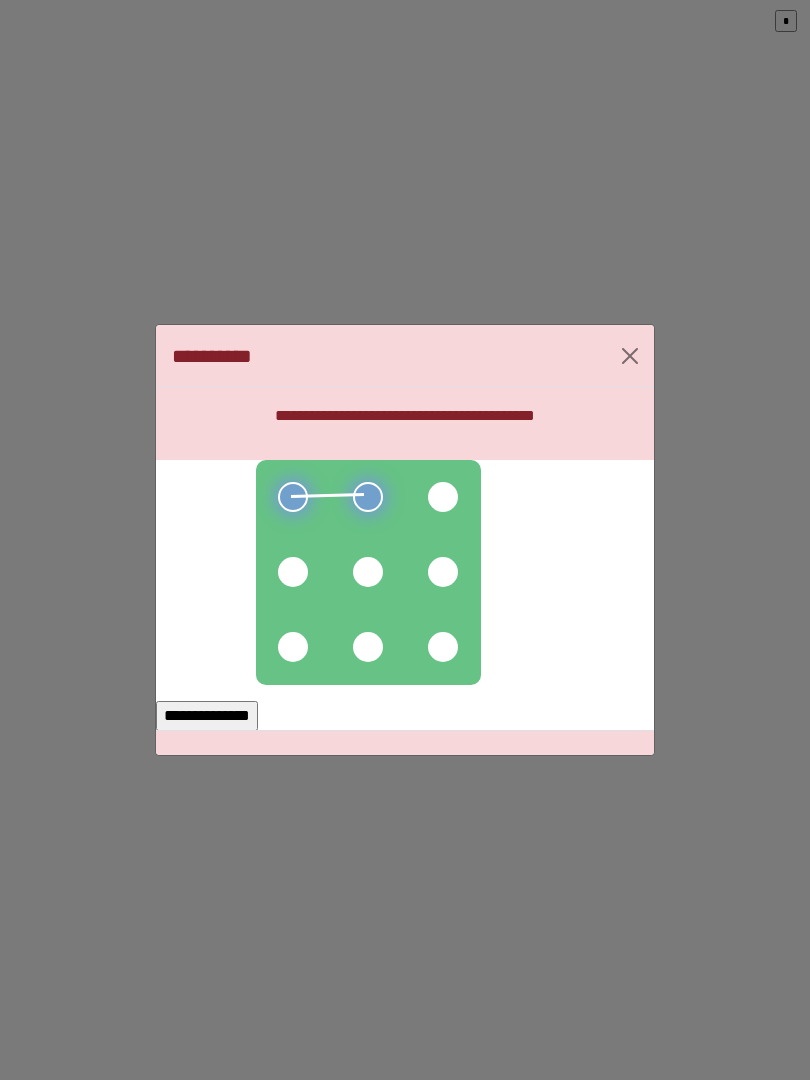 click at bounding box center (443, 497) 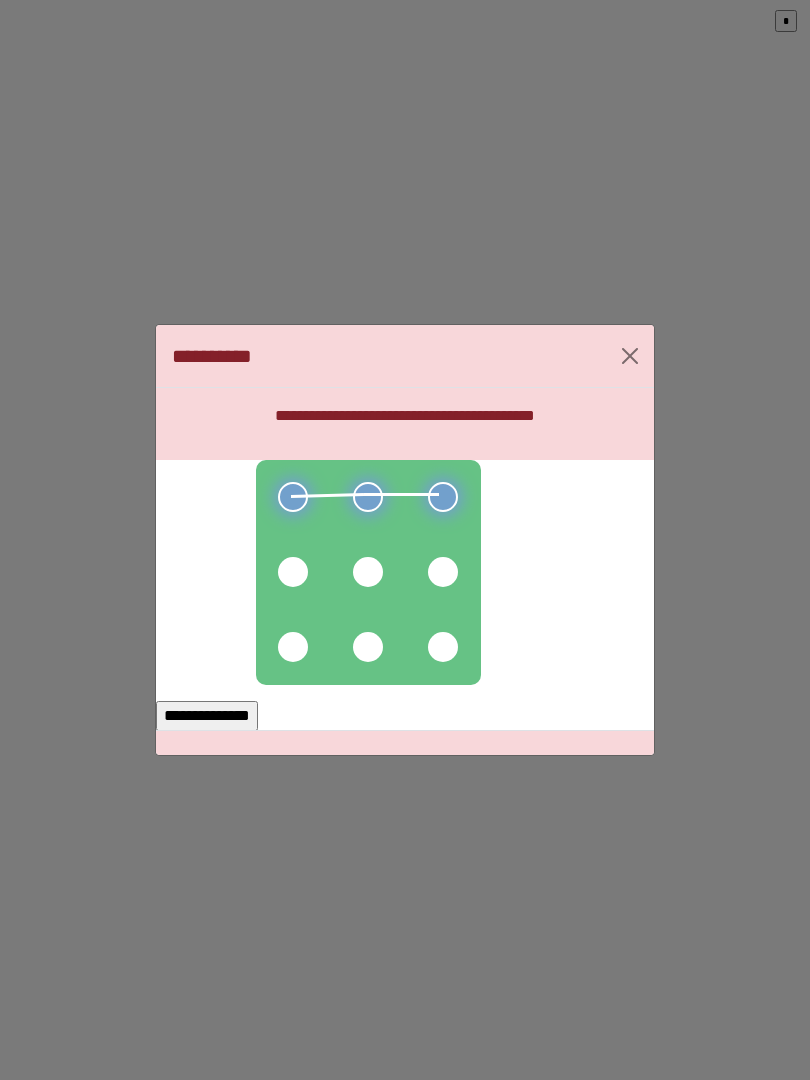 click at bounding box center (443, 572) 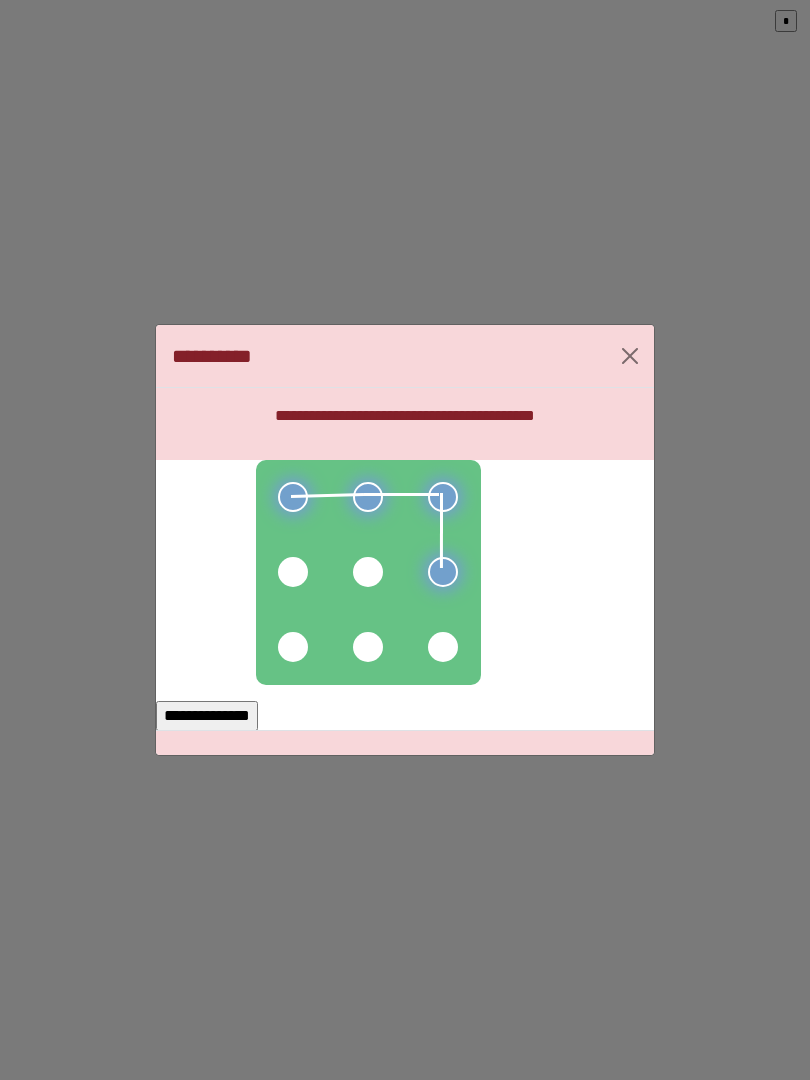 click at bounding box center (443, 647) 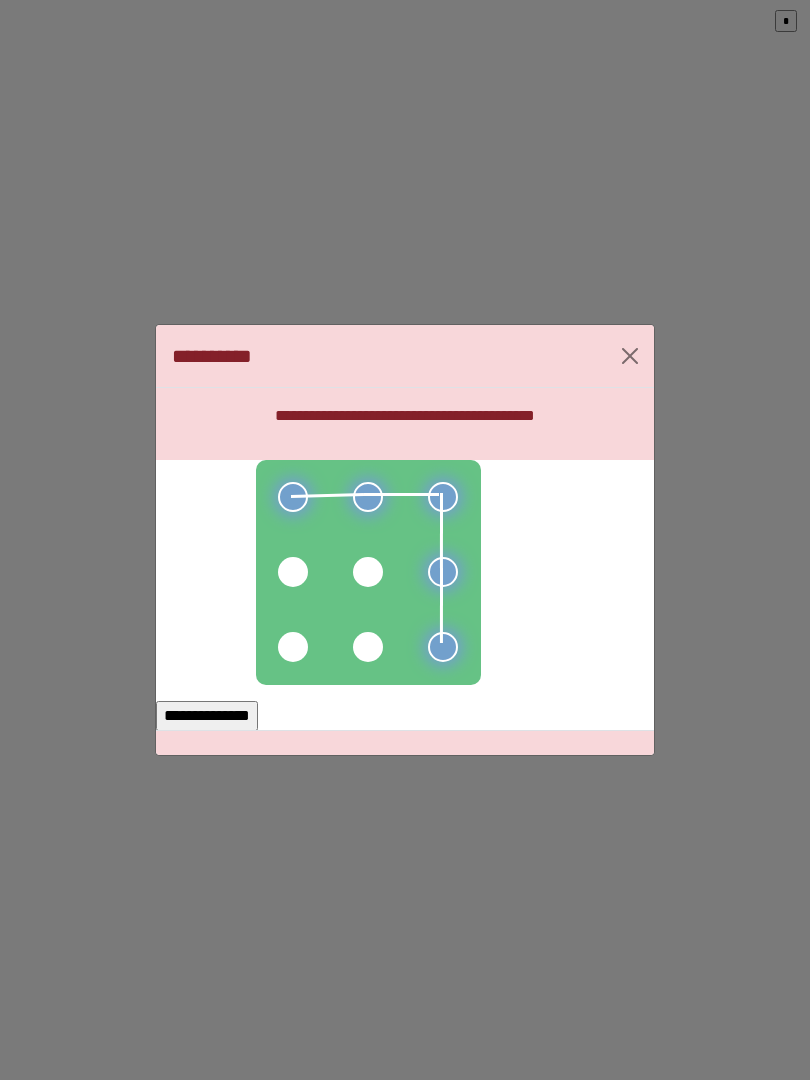 click at bounding box center (368, 647) 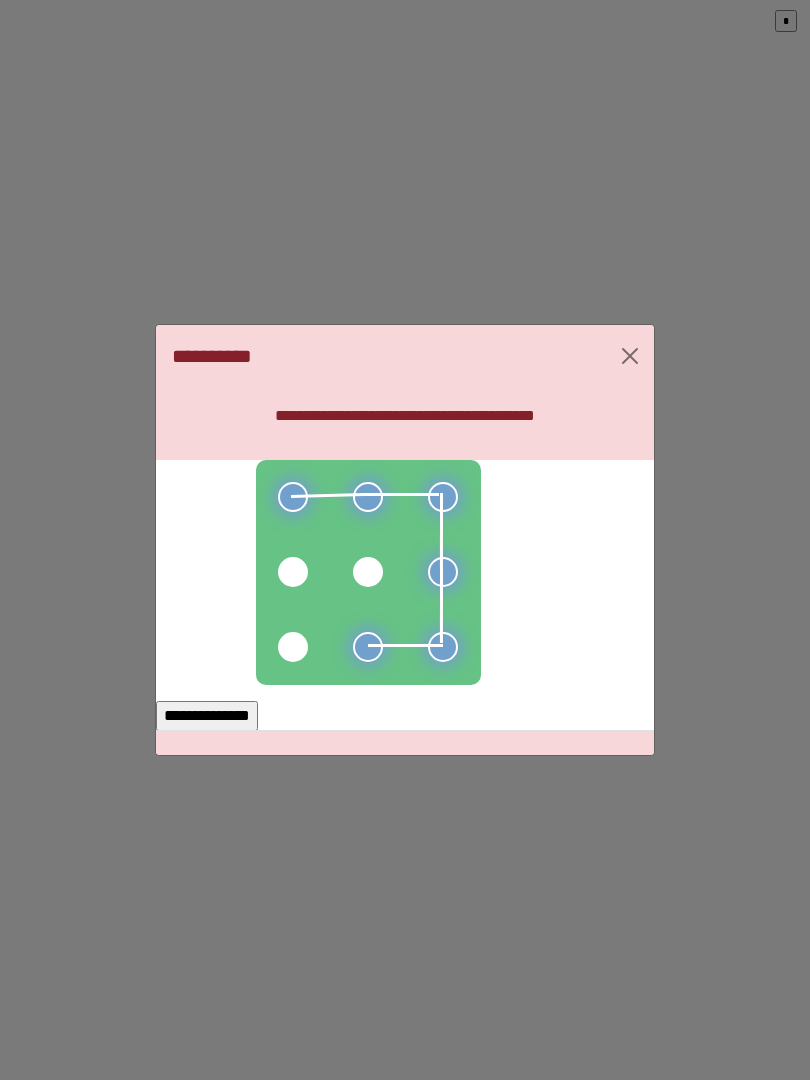 click at bounding box center [293, 647] 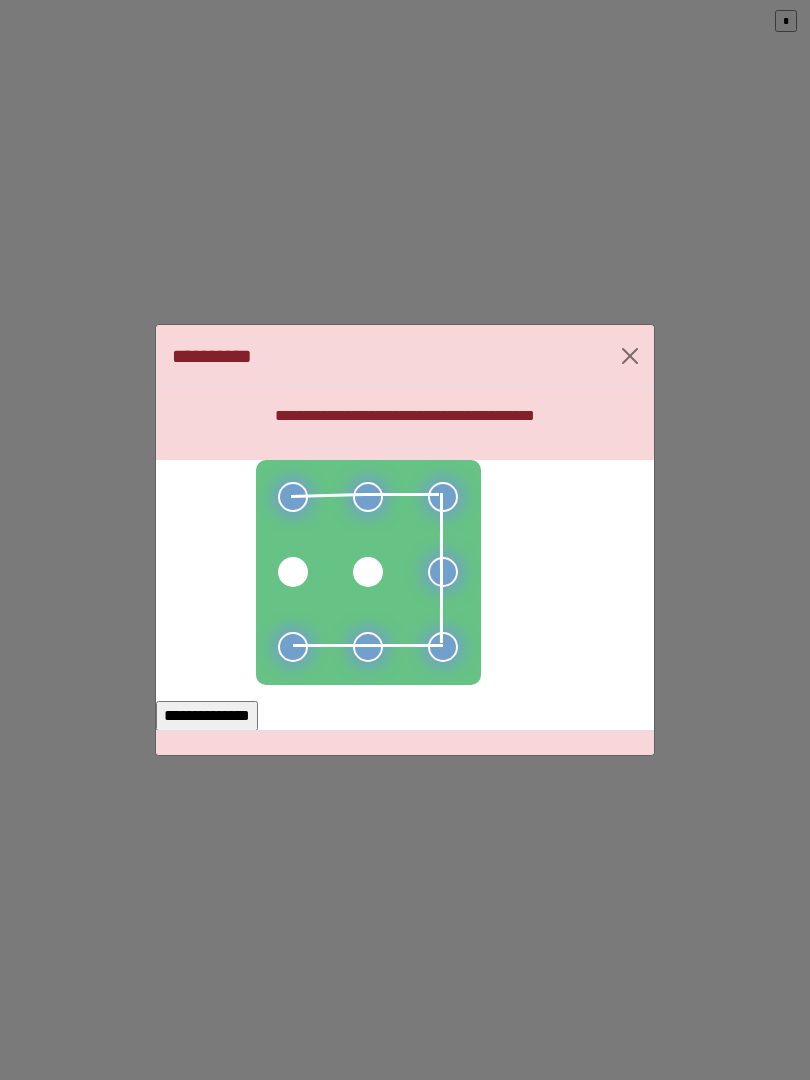 click on "**********" at bounding box center (207, 716) 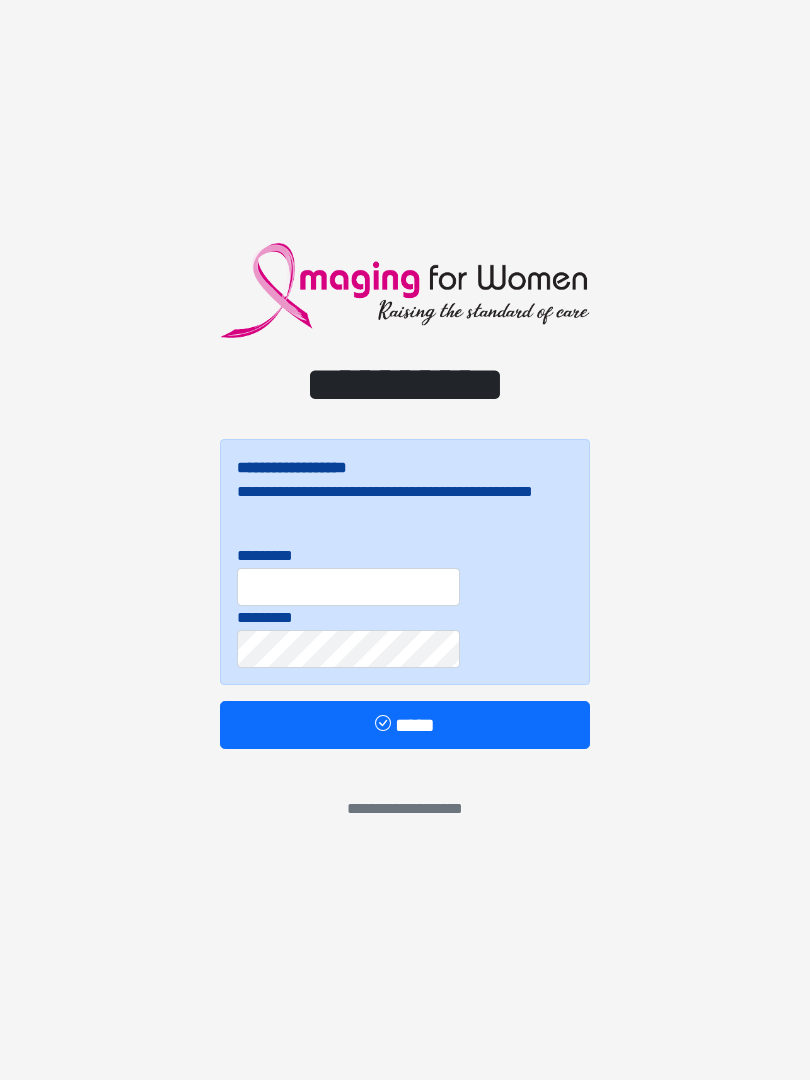 scroll, scrollTop: 0, scrollLeft: 0, axis: both 